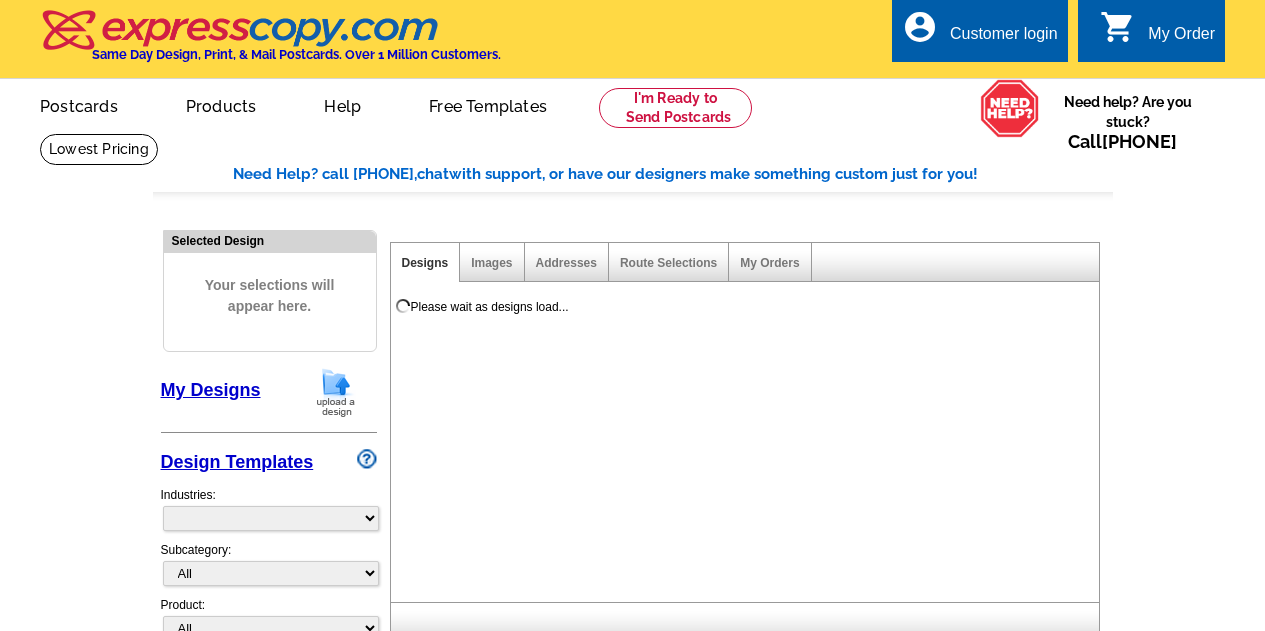 scroll, scrollTop: 0, scrollLeft: 0, axis: both 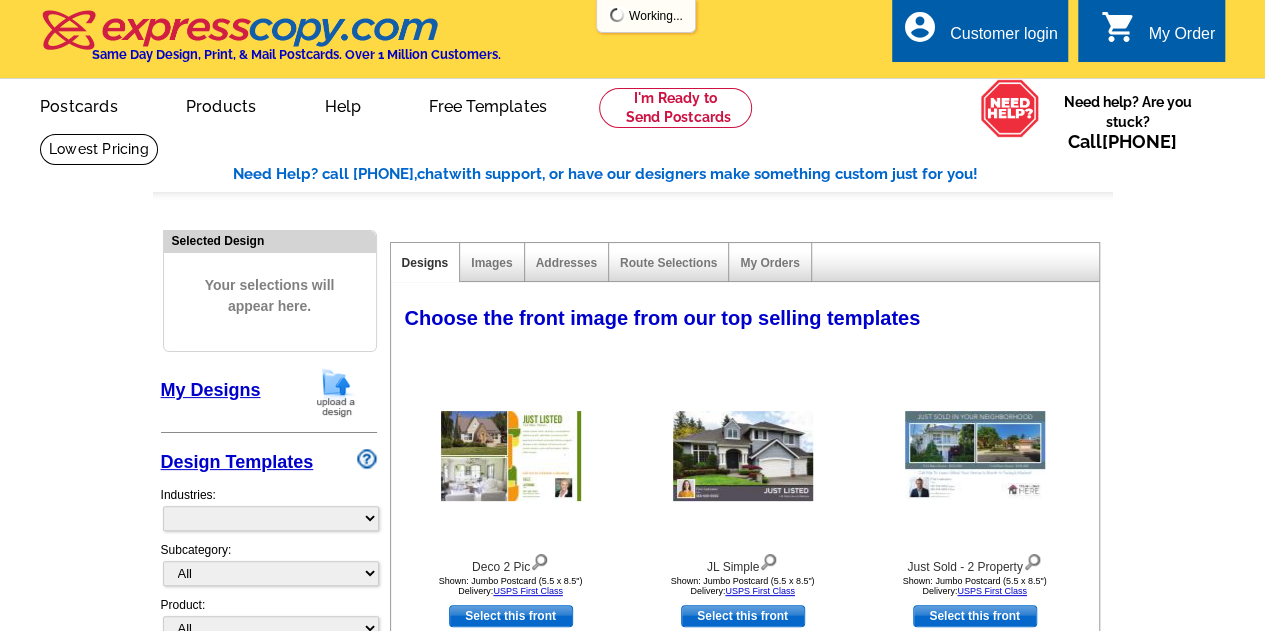 select on "785" 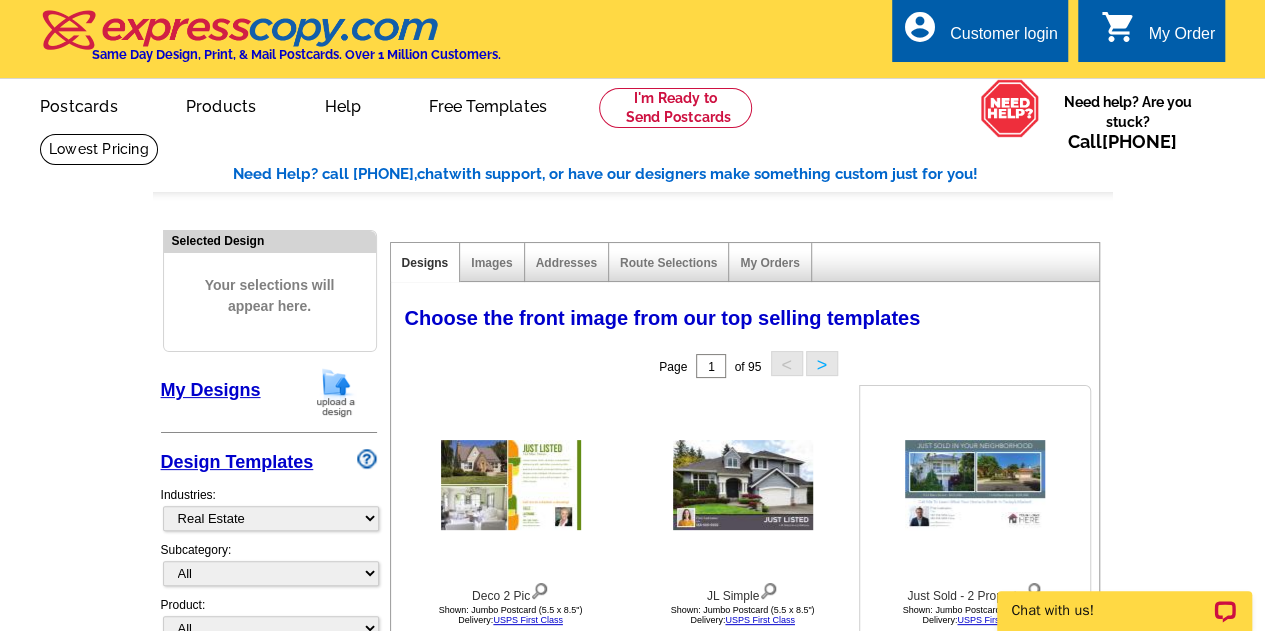 scroll, scrollTop: 0, scrollLeft: 0, axis: both 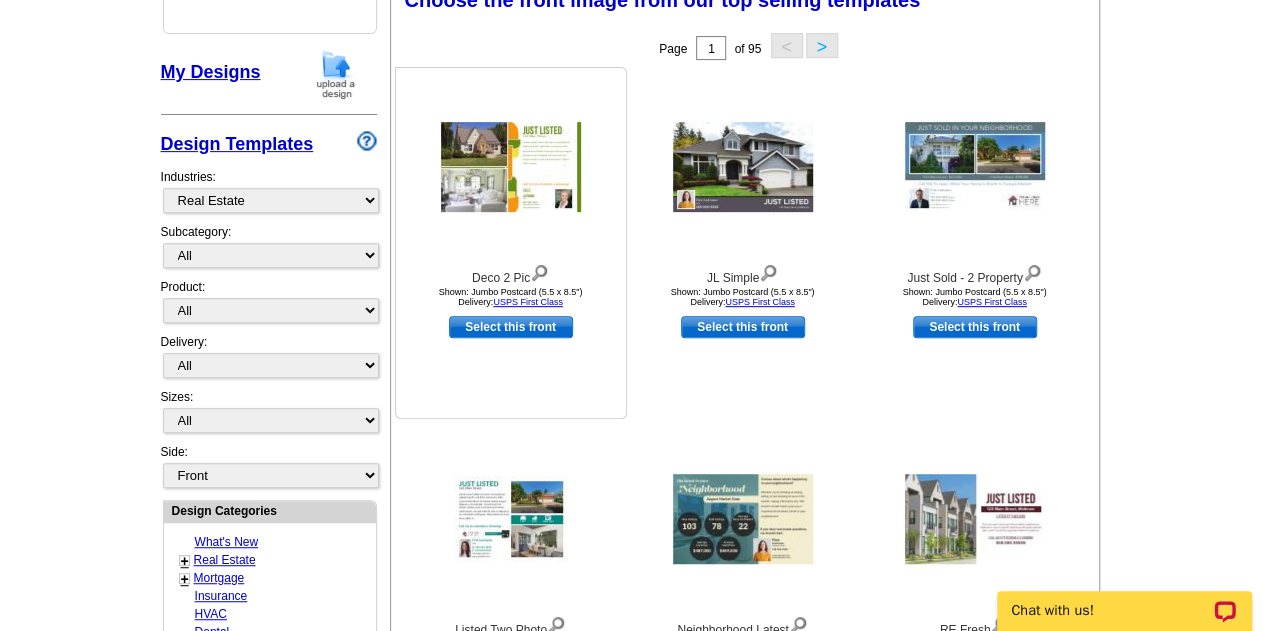 click on "Select this front" at bounding box center (511, 327) 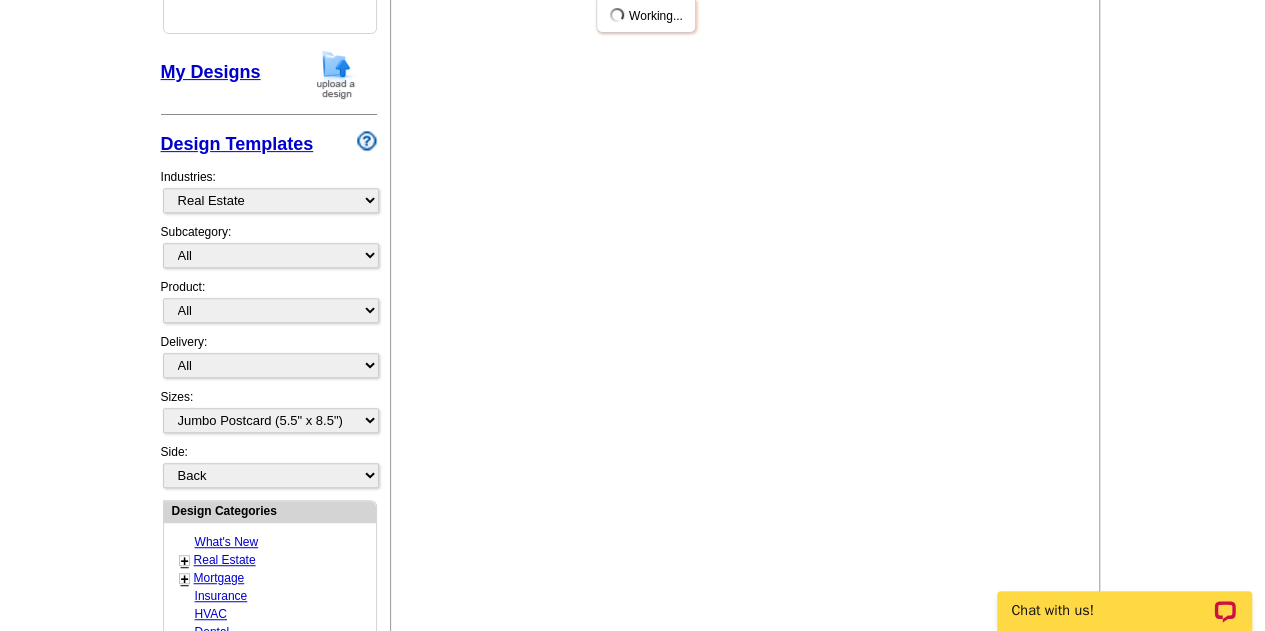 scroll, scrollTop: 0, scrollLeft: 0, axis: both 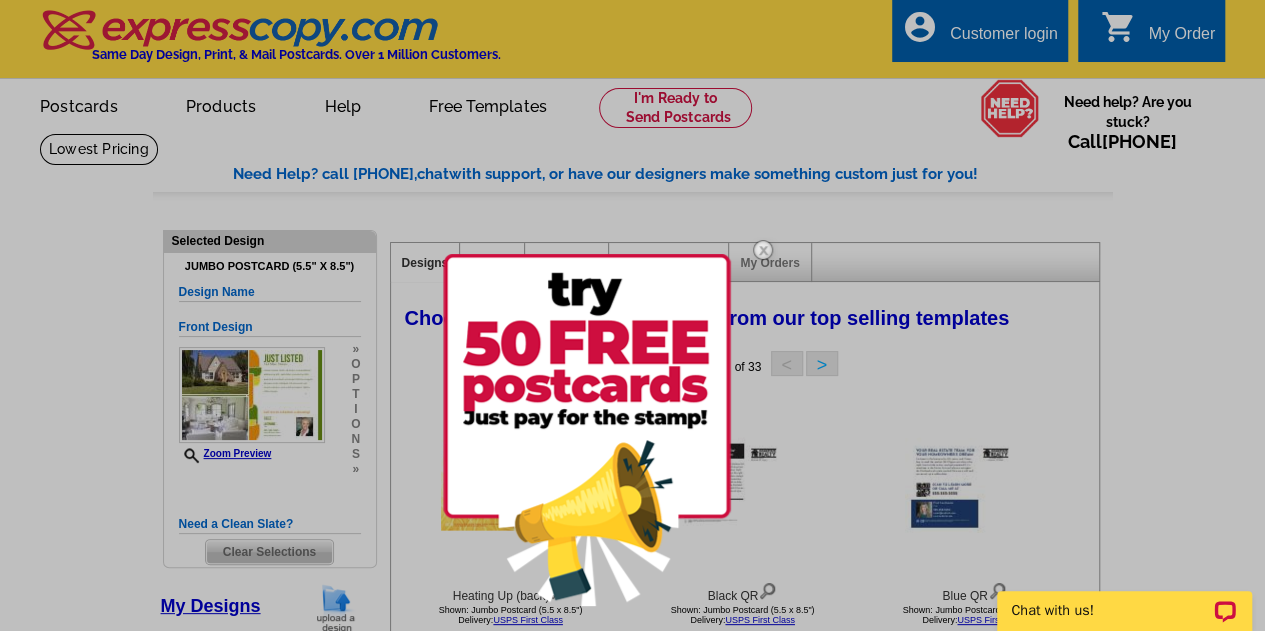 click at bounding box center [763, 250] 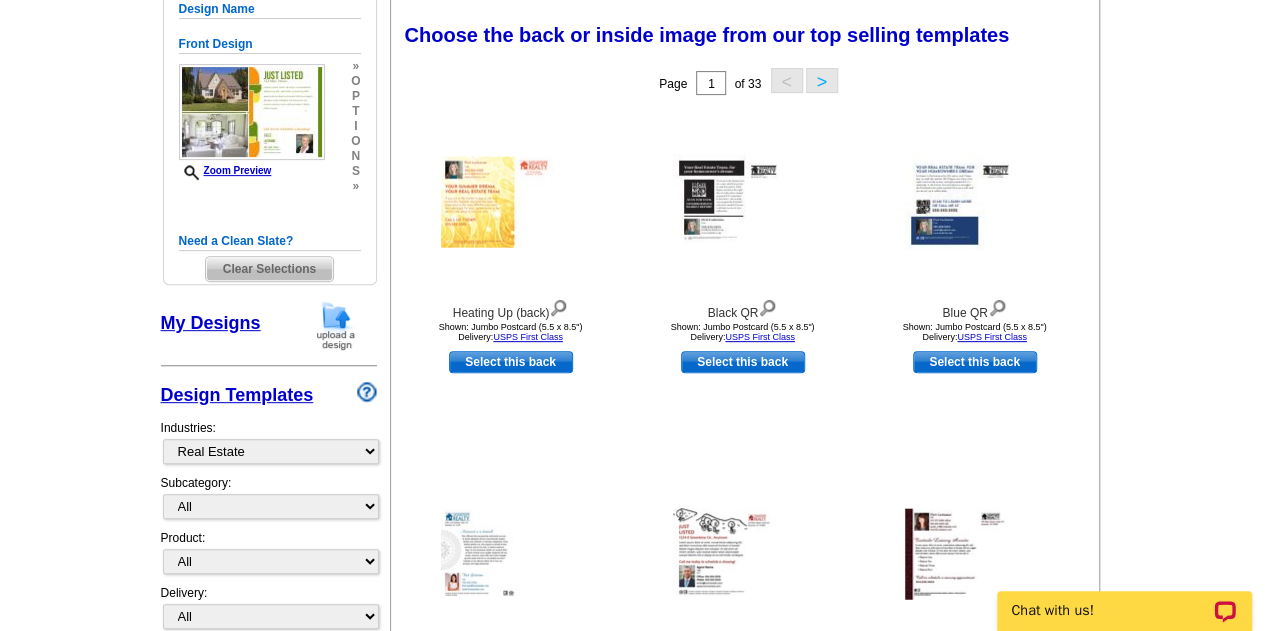 scroll, scrollTop: 316, scrollLeft: 0, axis: vertical 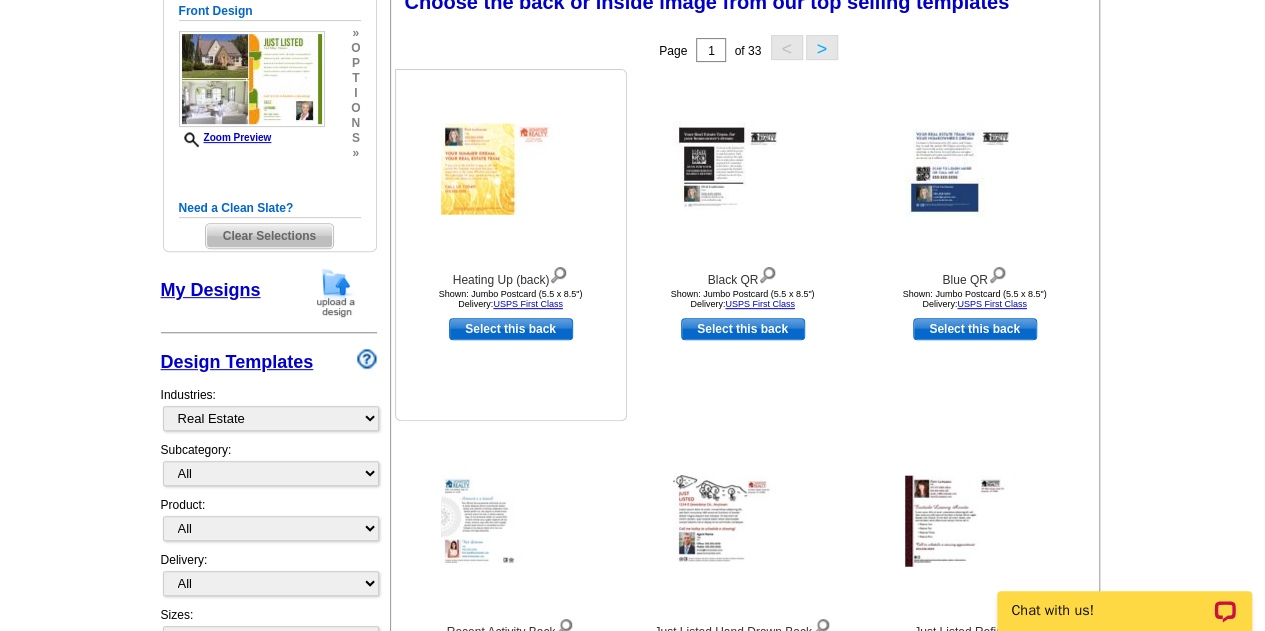 click on "Select this back" at bounding box center [511, 329] 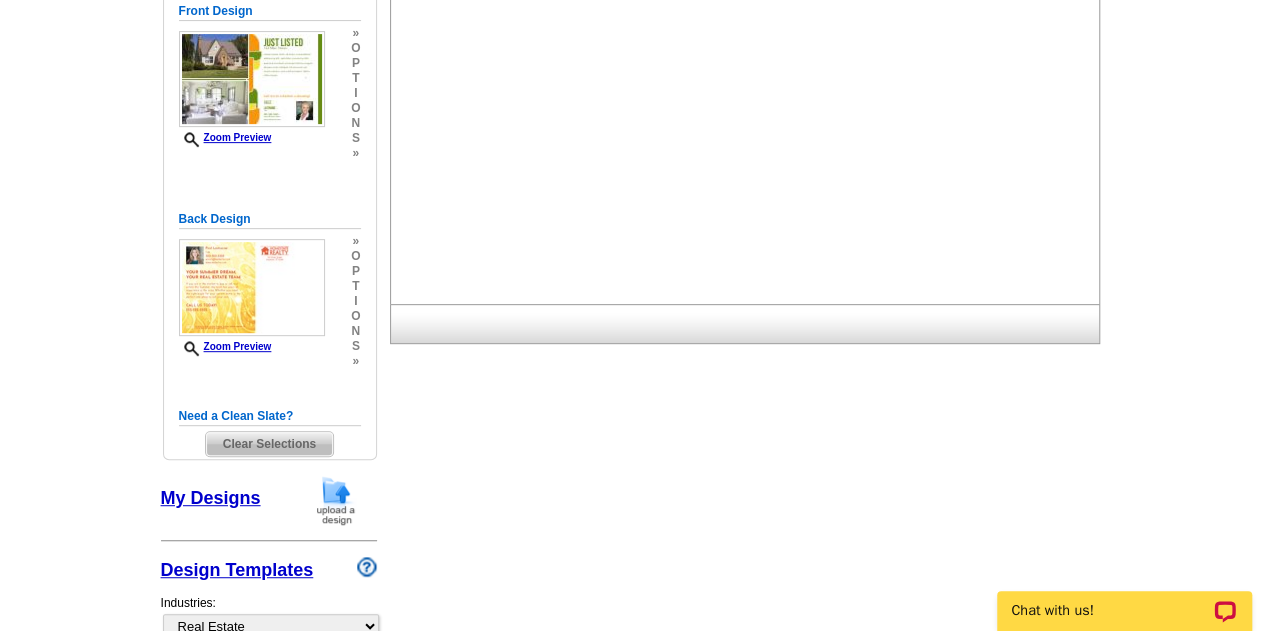 scroll, scrollTop: 0, scrollLeft: 0, axis: both 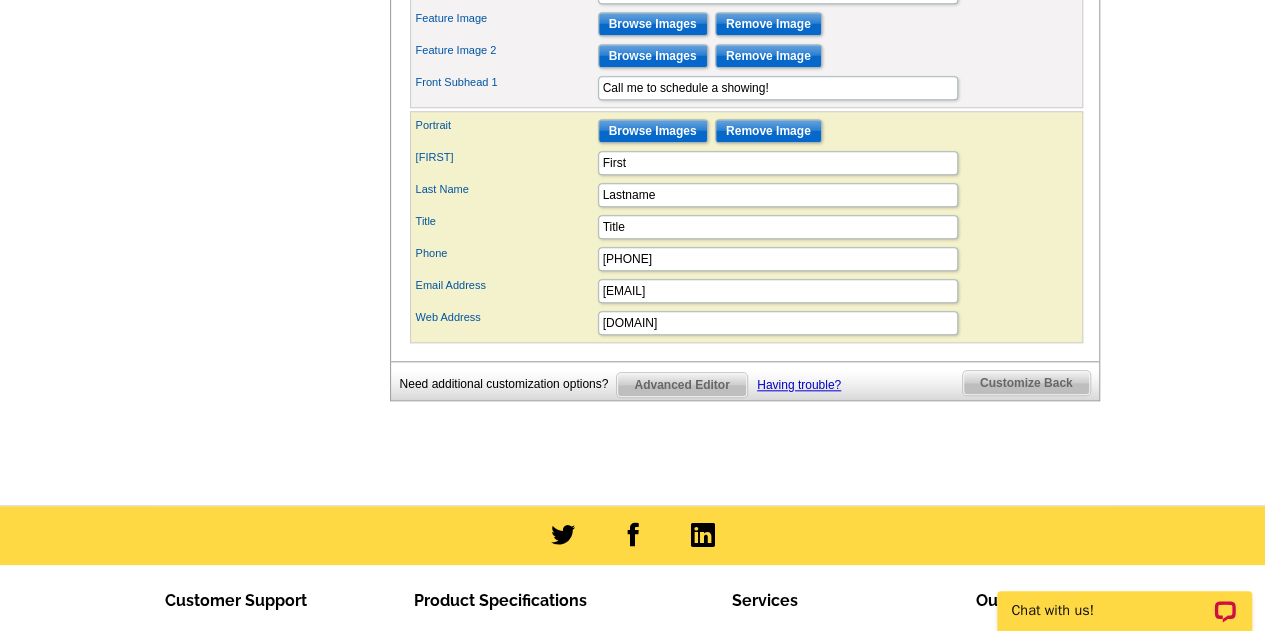 click on "Customize Back" at bounding box center [1026, 383] 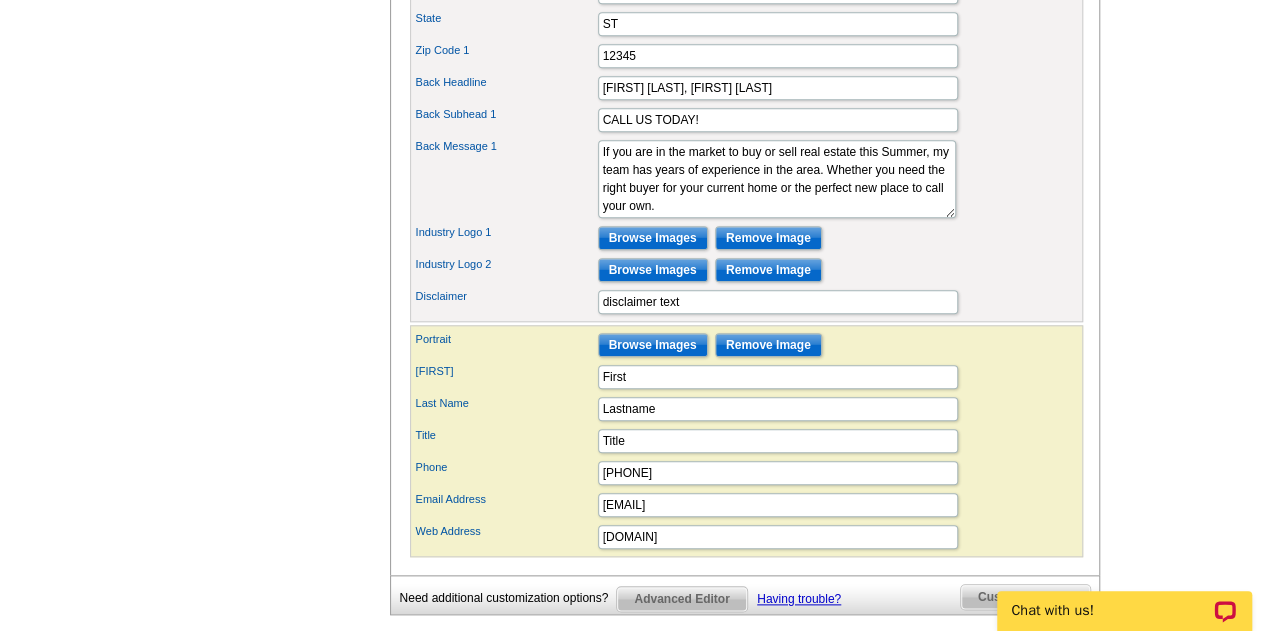 scroll, scrollTop: 1047, scrollLeft: 0, axis: vertical 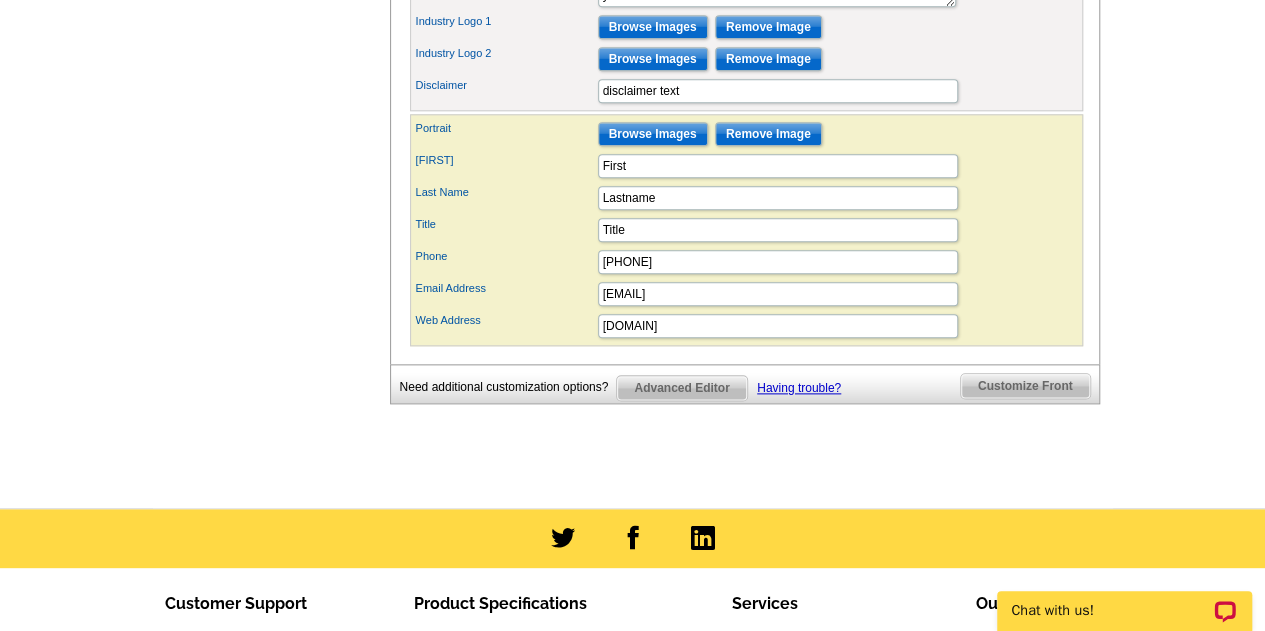 click on "Customize Front" at bounding box center (1025, 386) 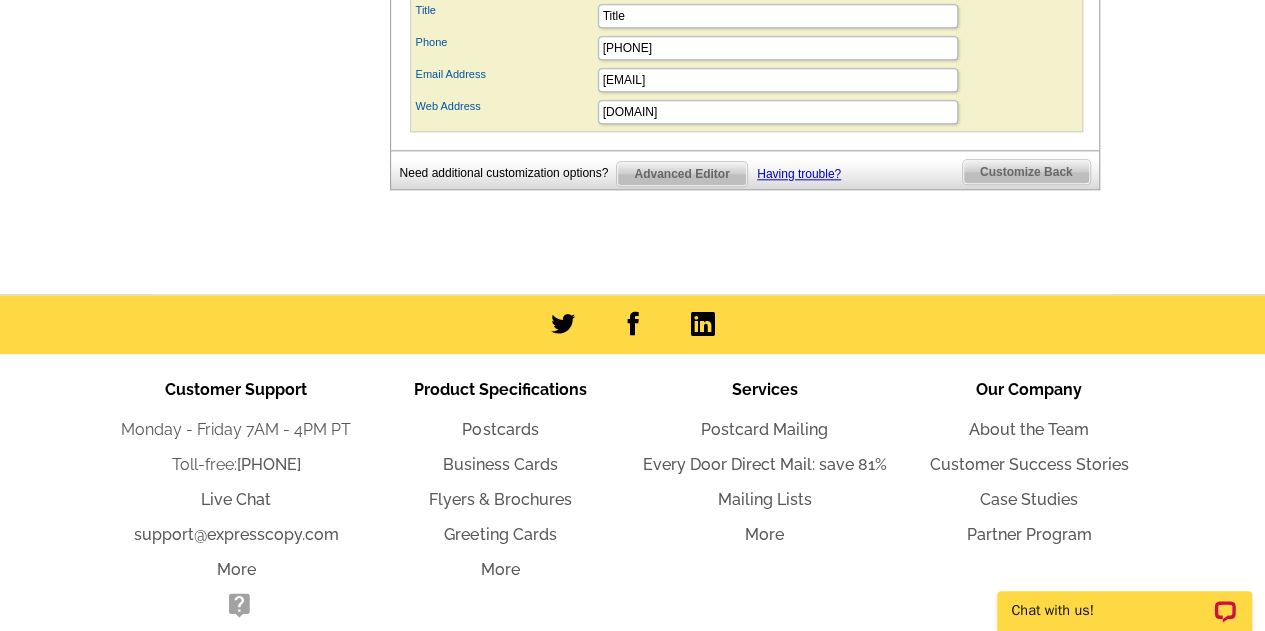 scroll, scrollTop: 836, scrollLeft: 0, axis: vertical 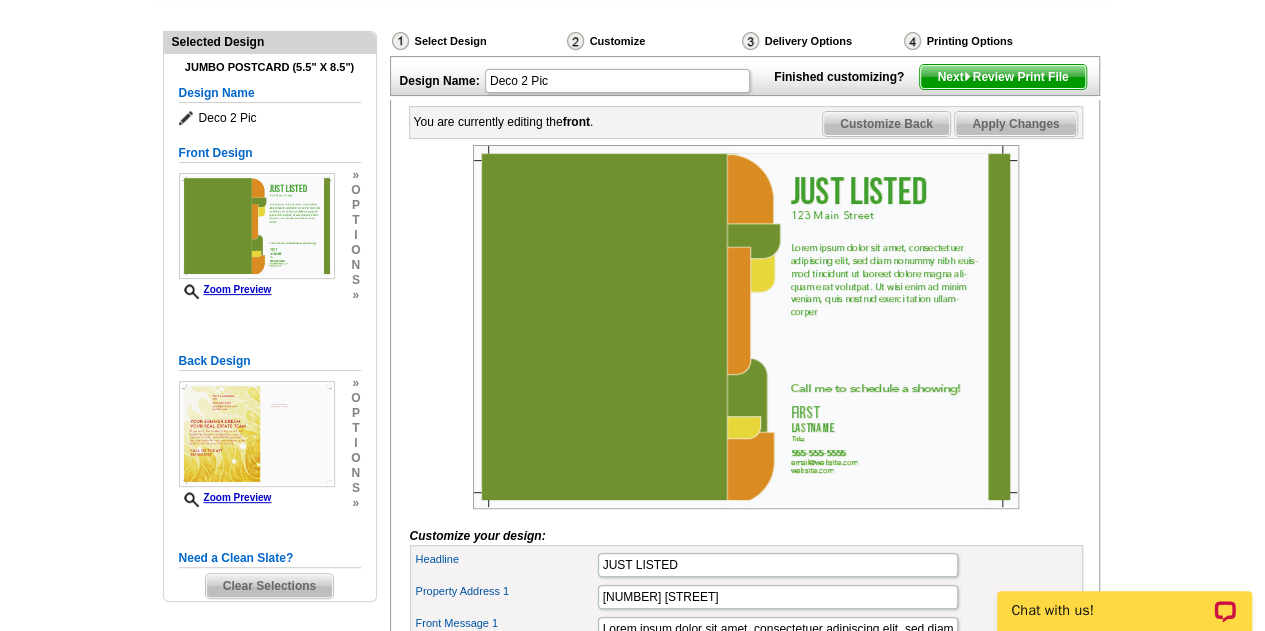 click on "Next   Review Print File" at bounding box center [1002, 77] 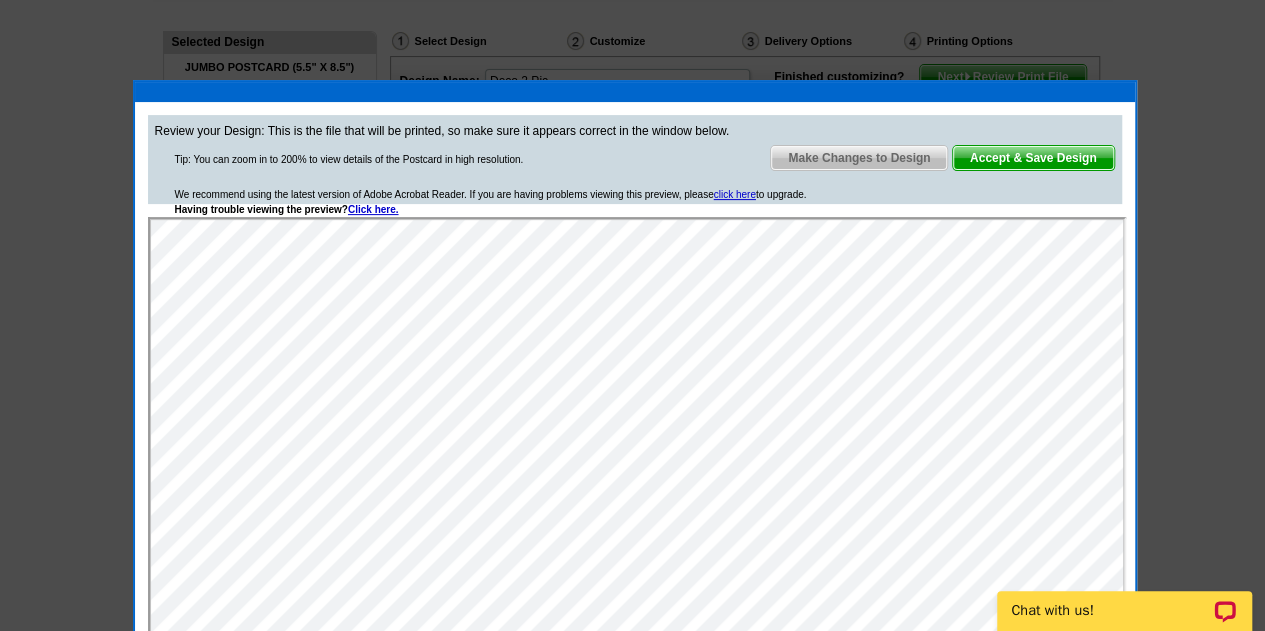 scroll, scrollTop: 0, scrollLeft: 0, axis: both 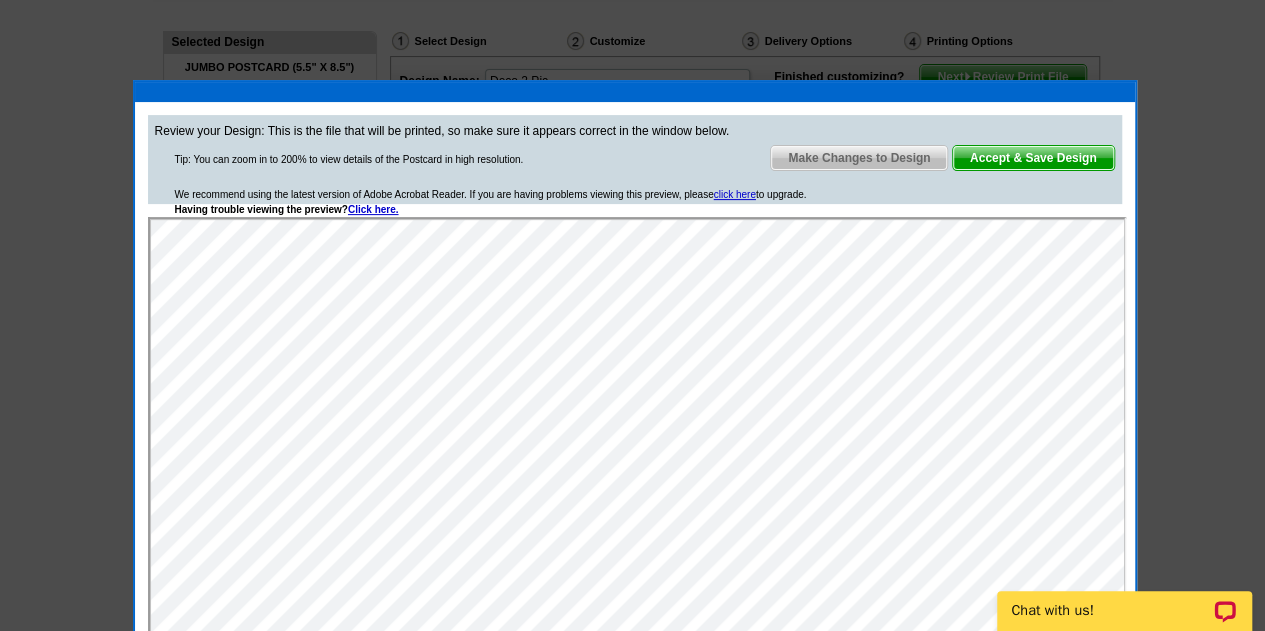 click on "Accept & Save Design" at bounding box center (1033, 158) 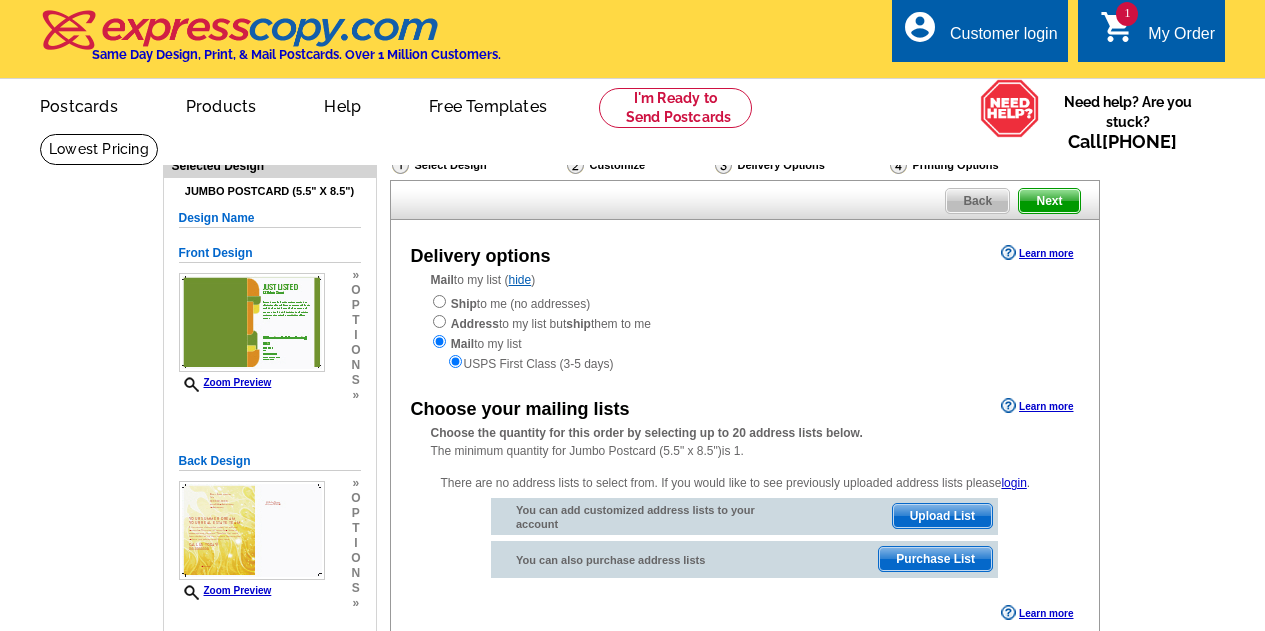 scroll, scrollTop: 0, scrollLeft: 0, axis: both 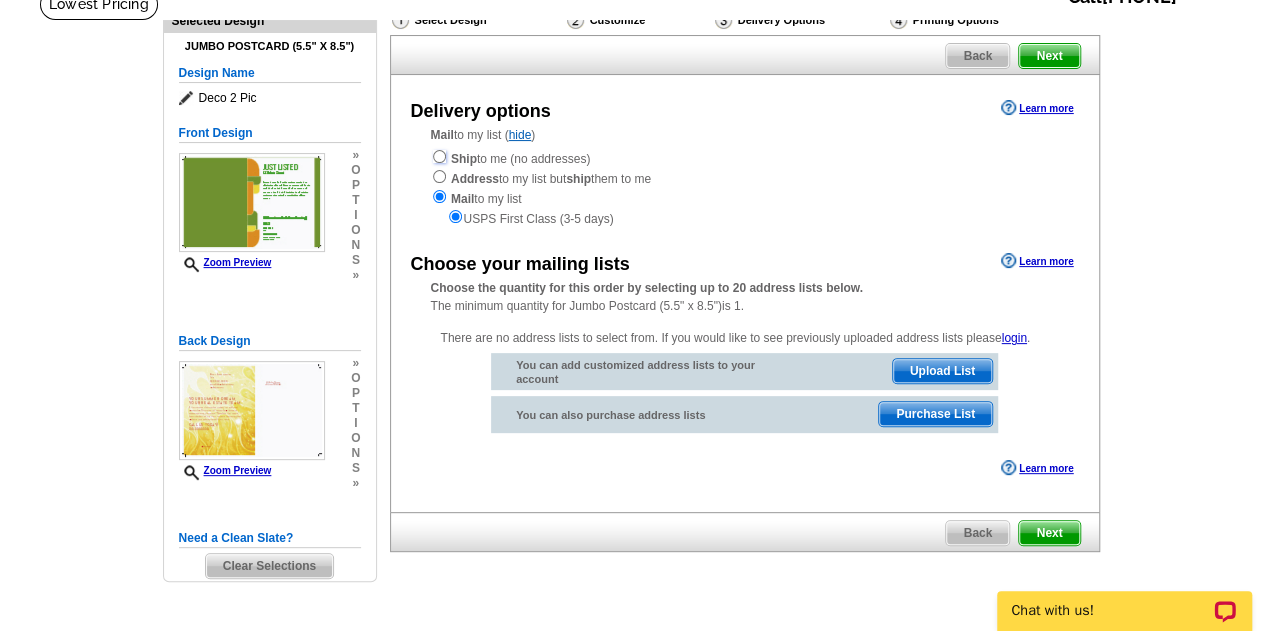 click at bounding box center [439, 156] 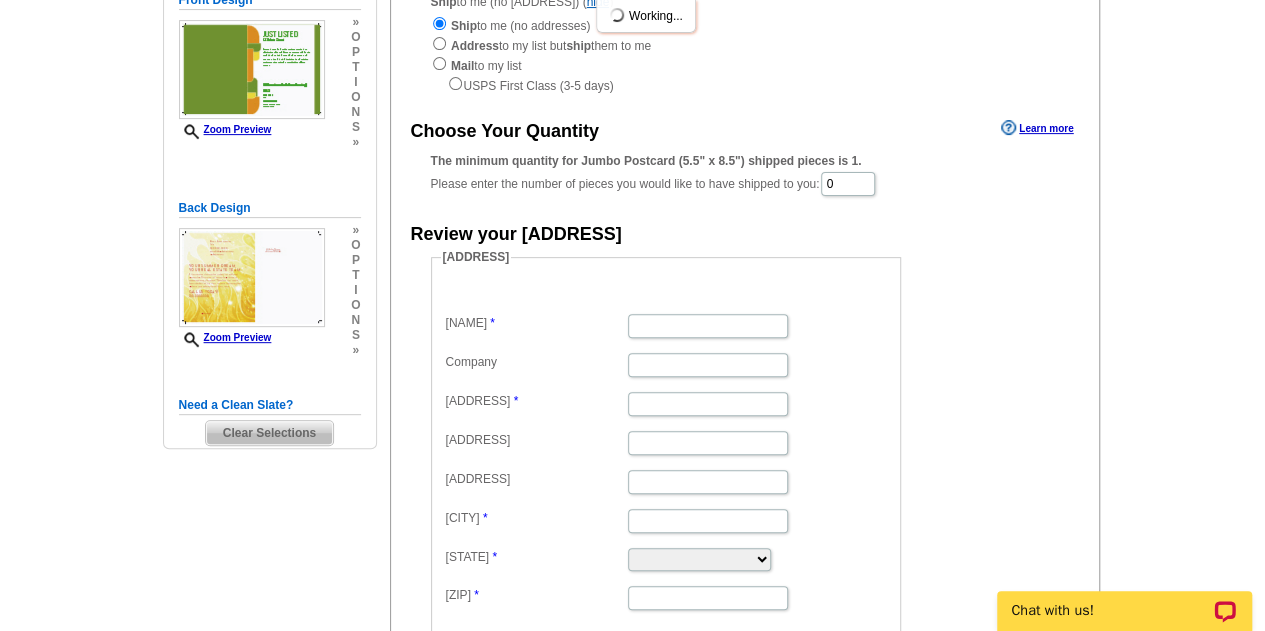 scroll, scrollTop: 0, scrollLeft: 0, axis: both 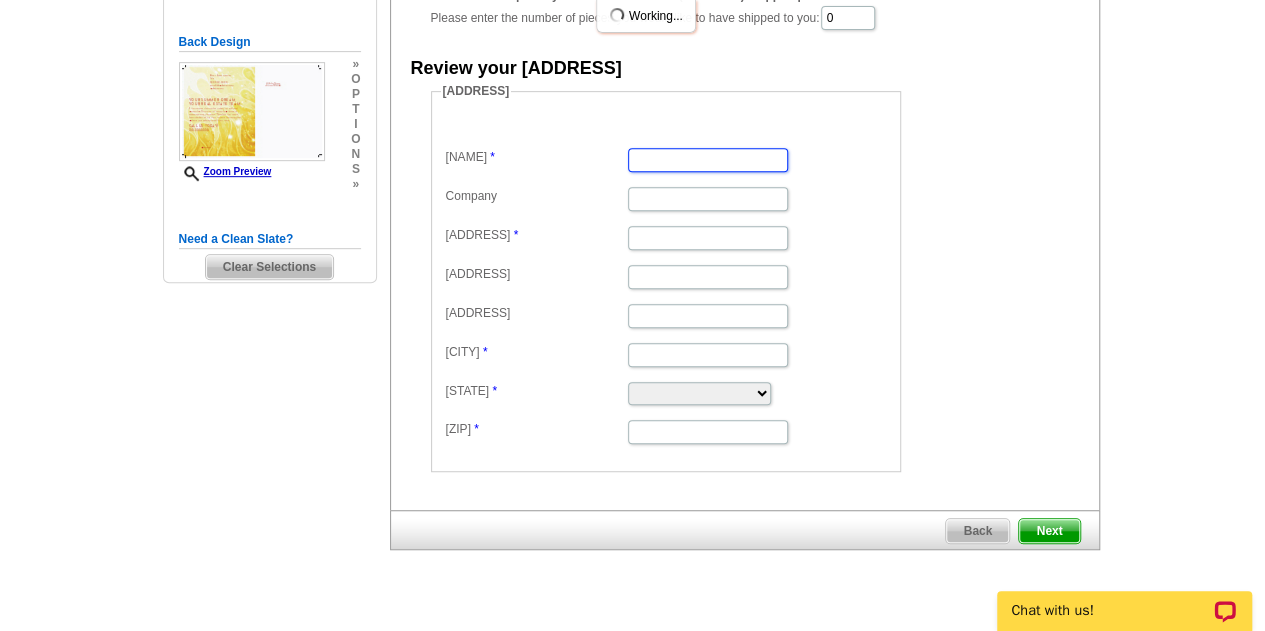 click on "Name" at bounding box center (708, 160) 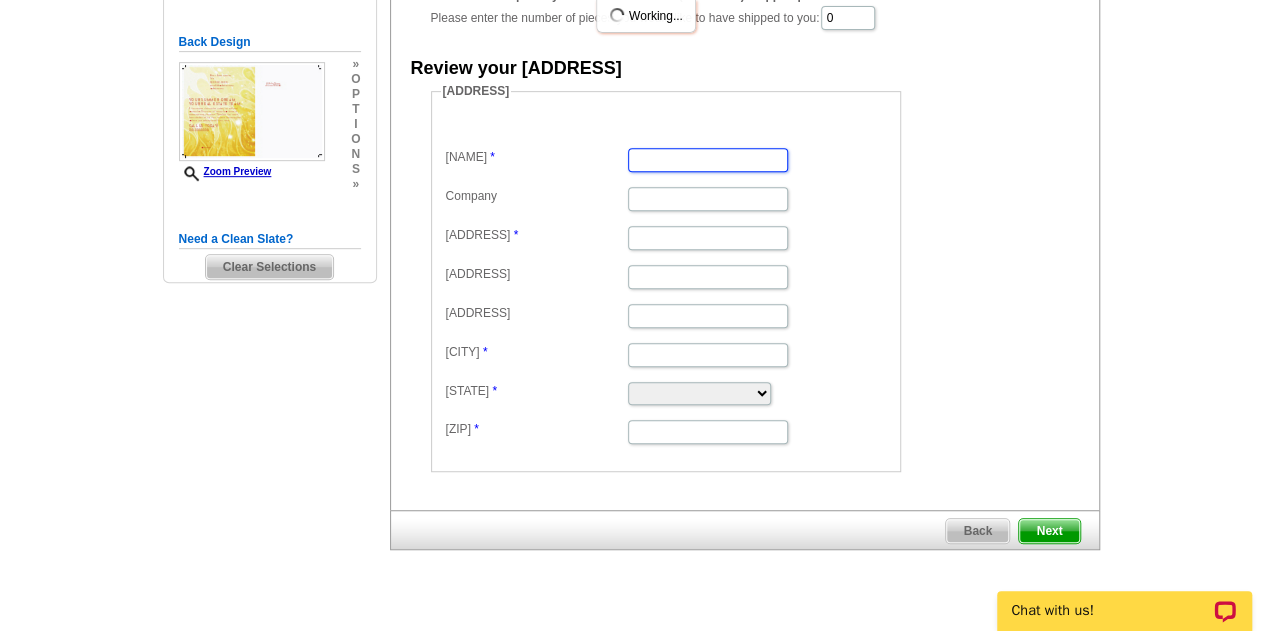 type on "Amber Wesser" 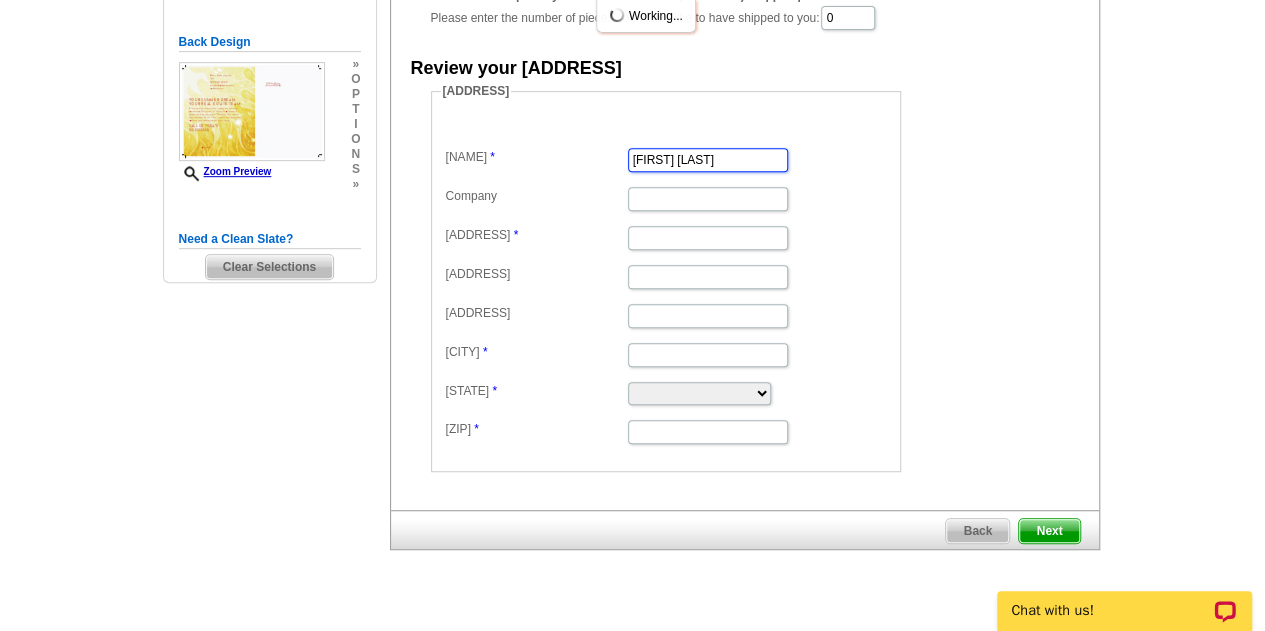type on "7040 Versailles Rd" 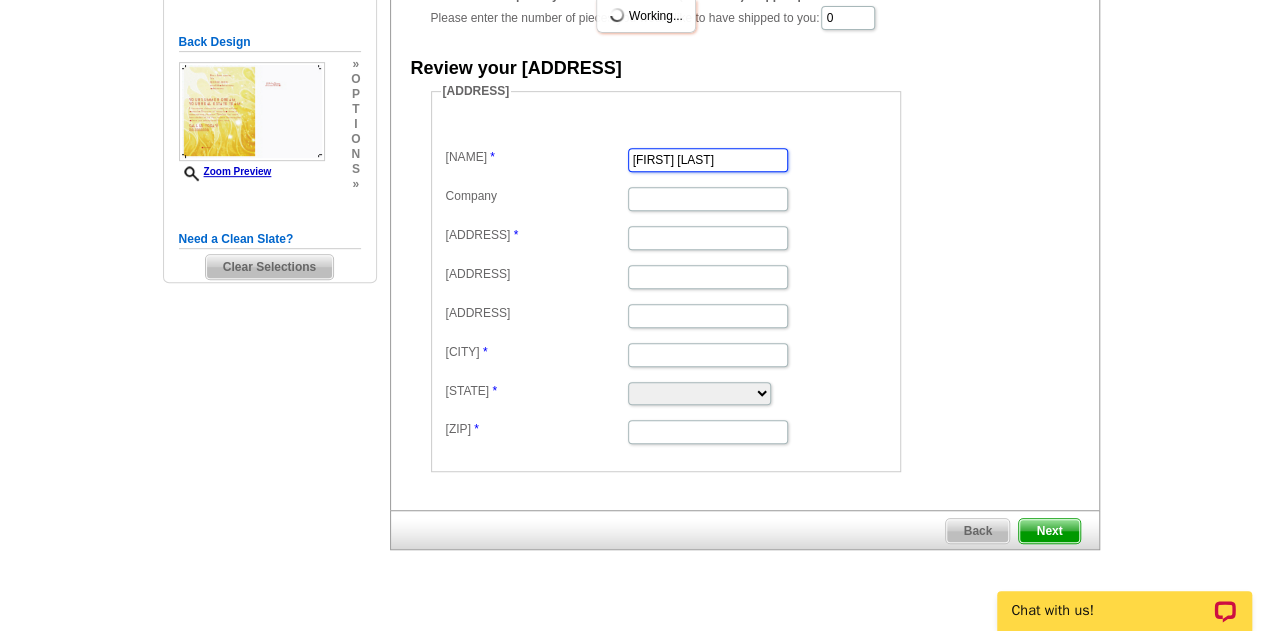 type on "Derby" 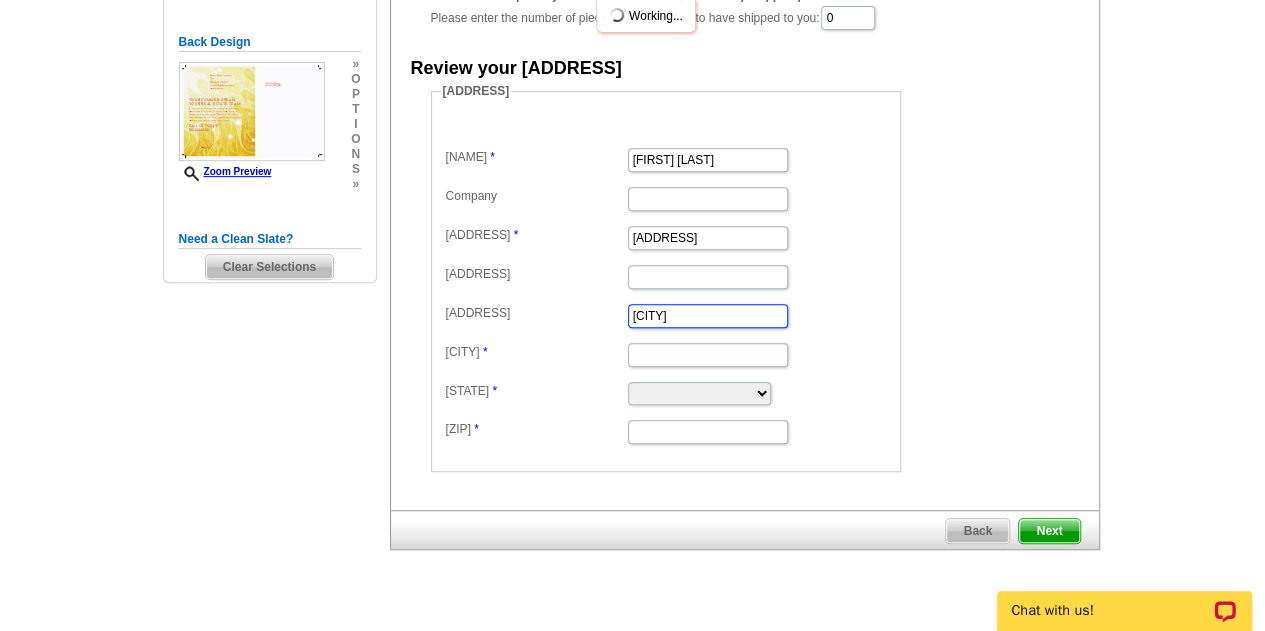 type on "Derby" 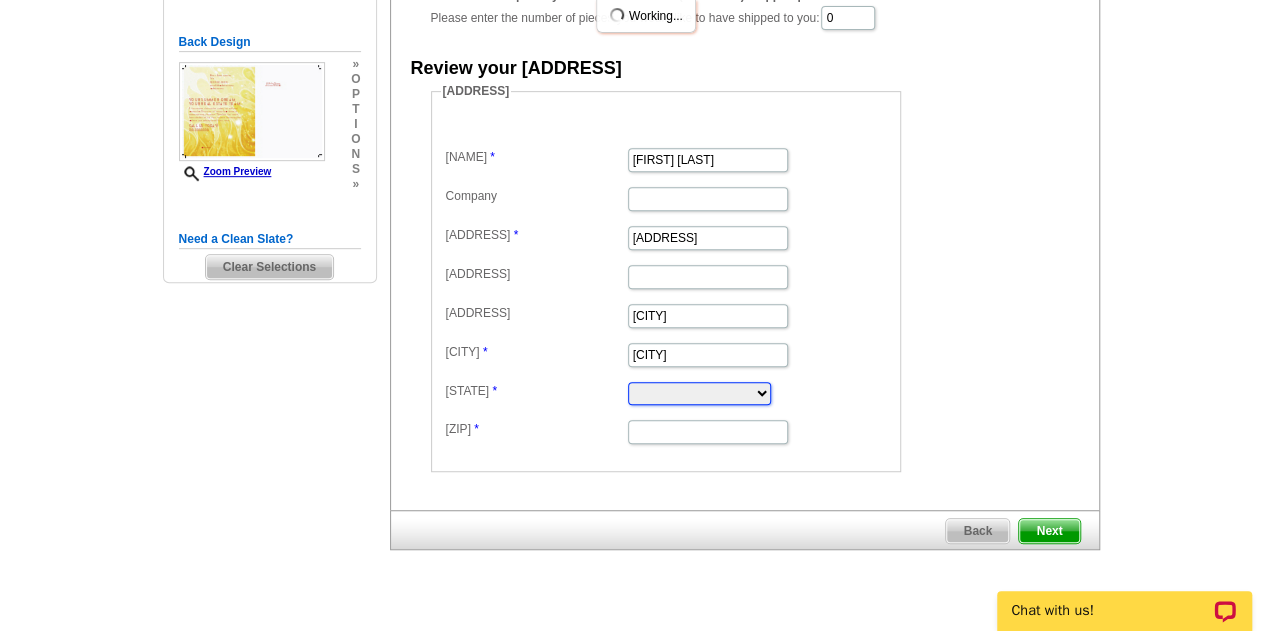 select on "NY" 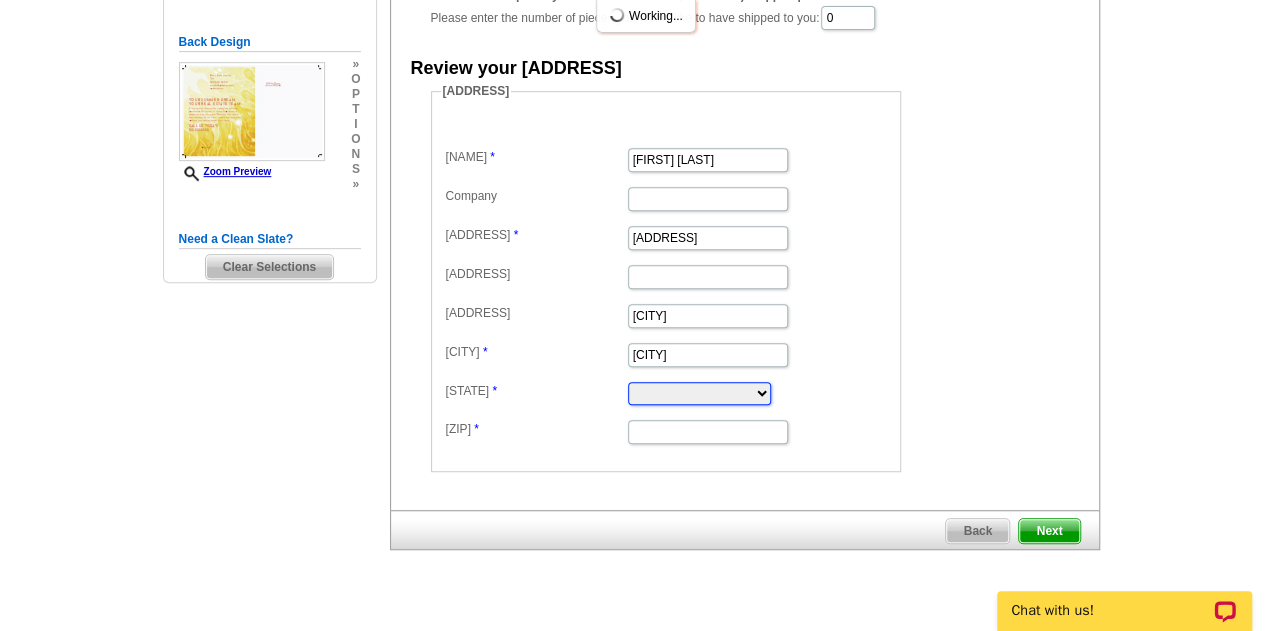 type on "14047" 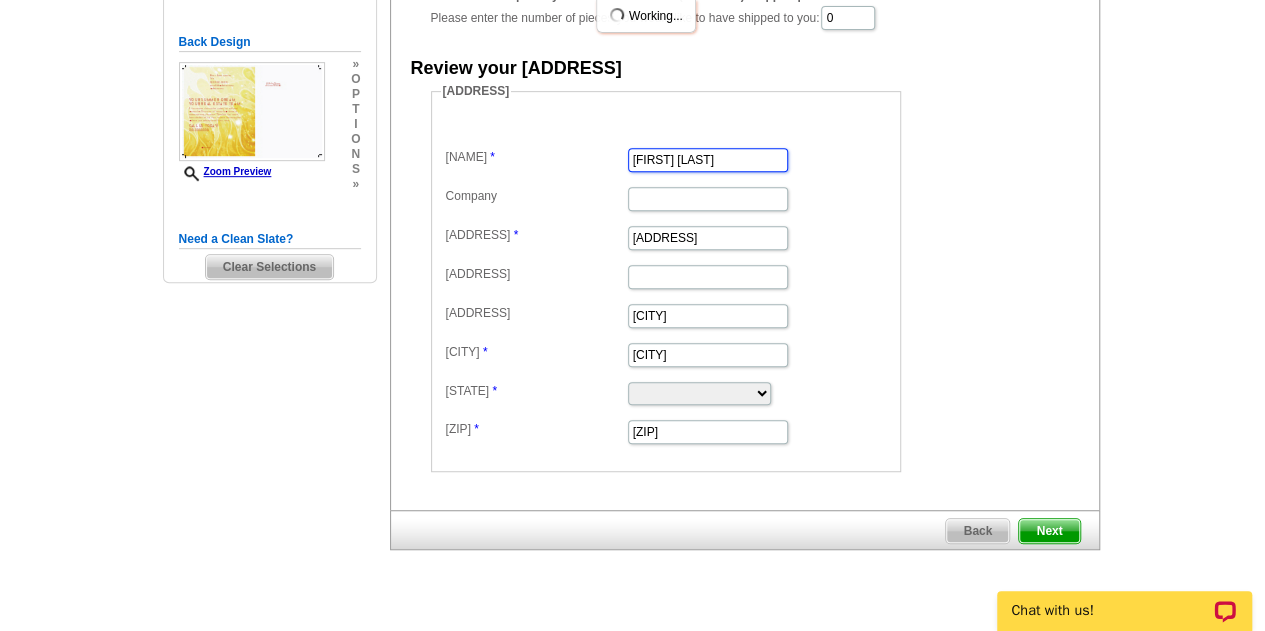 scroll, scrollTop: 0, scrollLeft: 0, axis: both 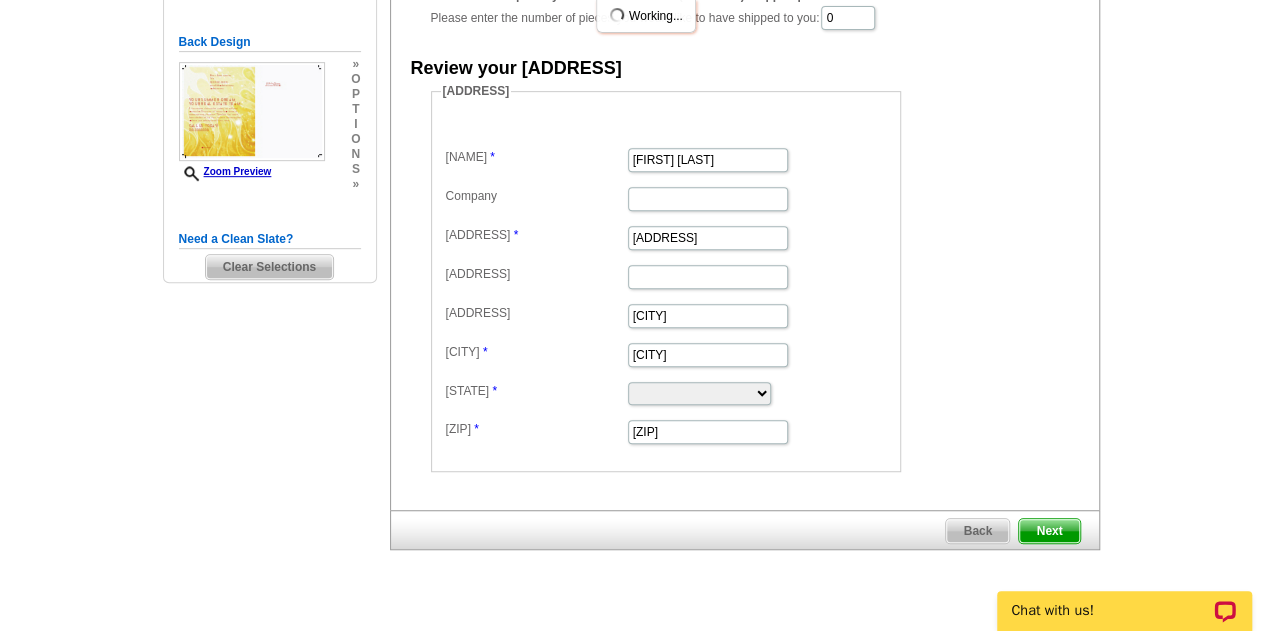 click on "Next" at bounding box center (1049, 531) 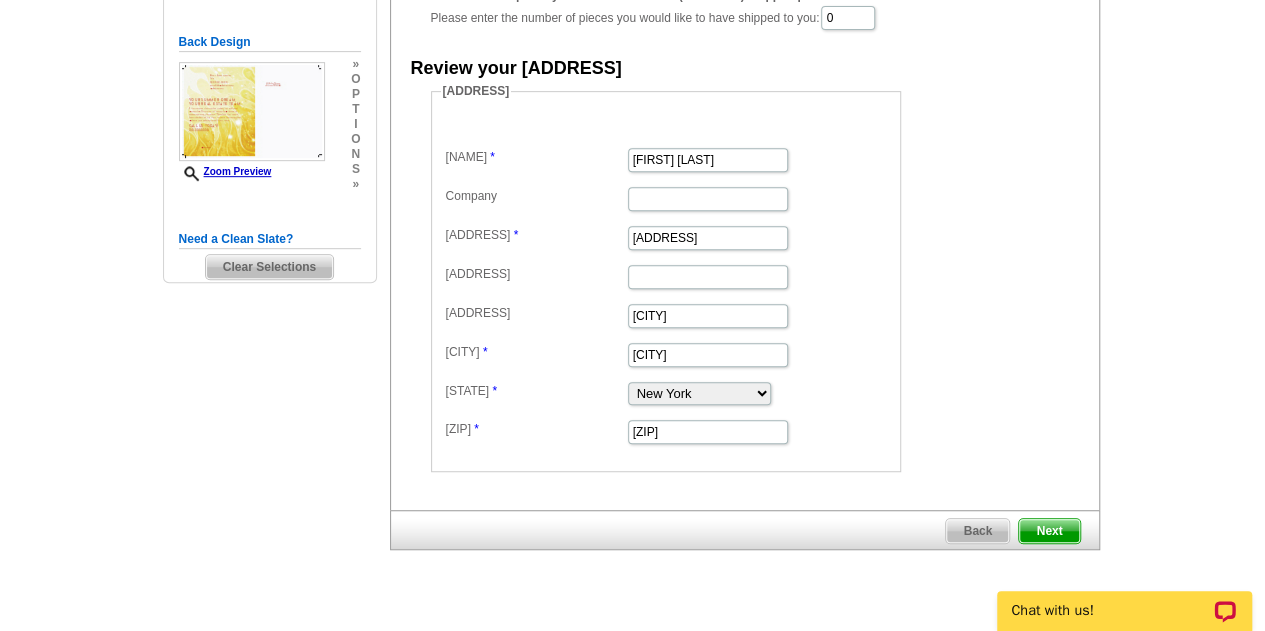 click on "Next" at bounding box center (1049, 531) 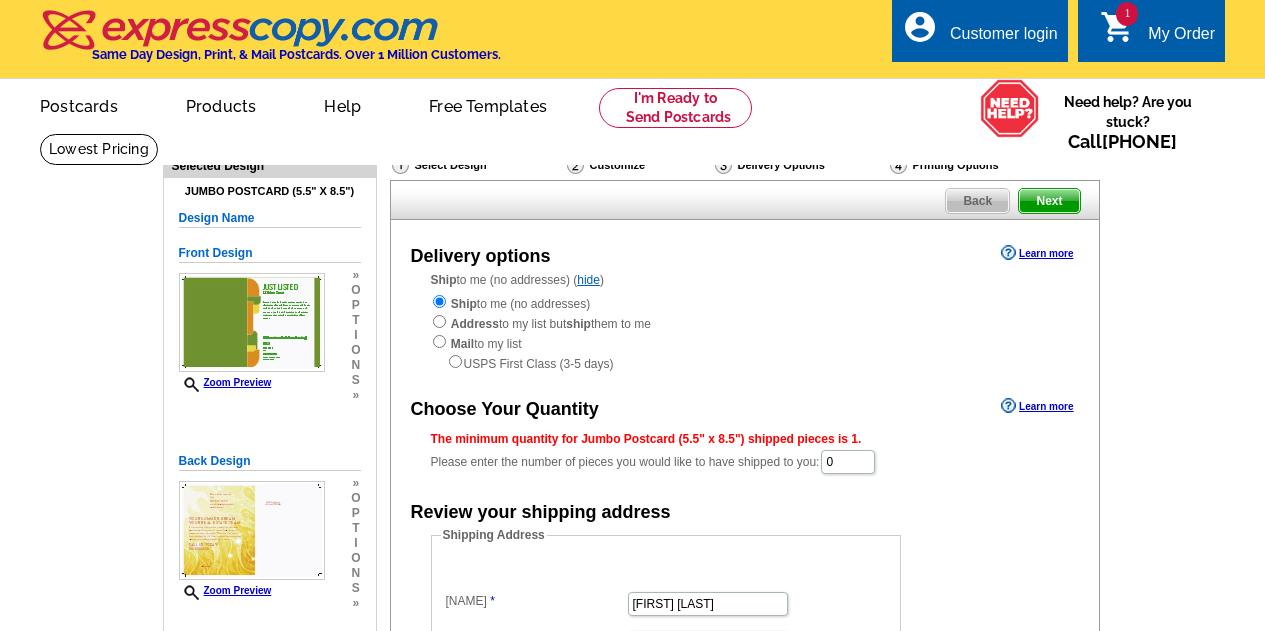 scroll, scrollTop: 0, scrollLeft: 0, axis: both 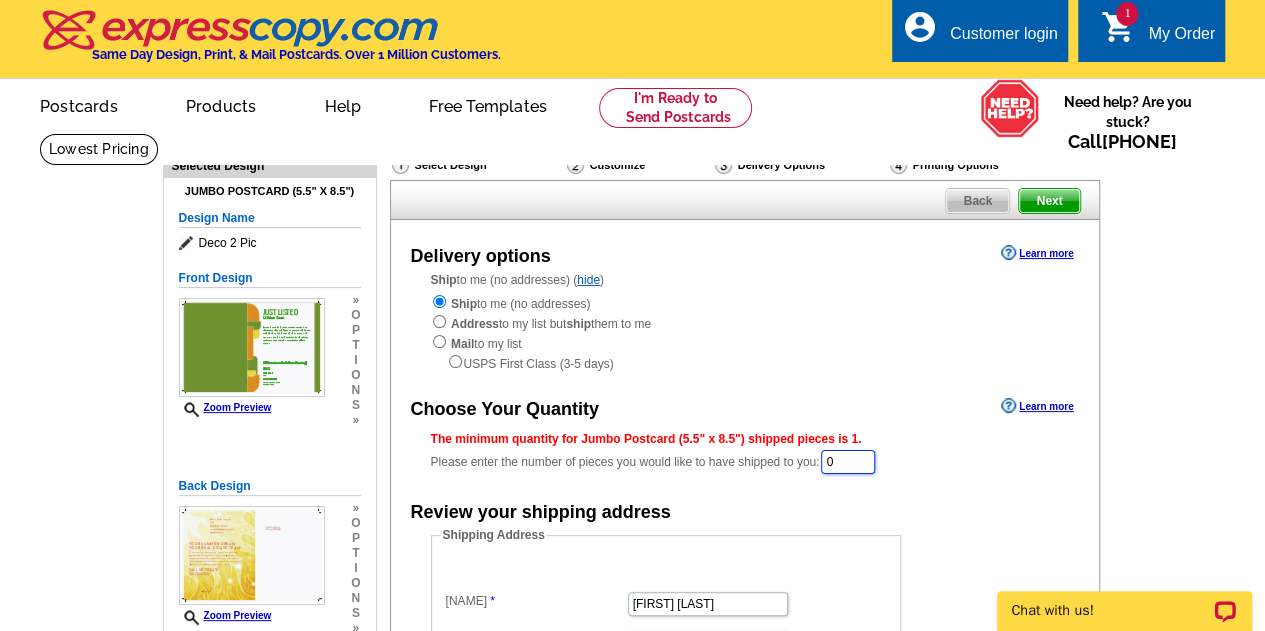 click on "0" at bounding box center (848, 462) 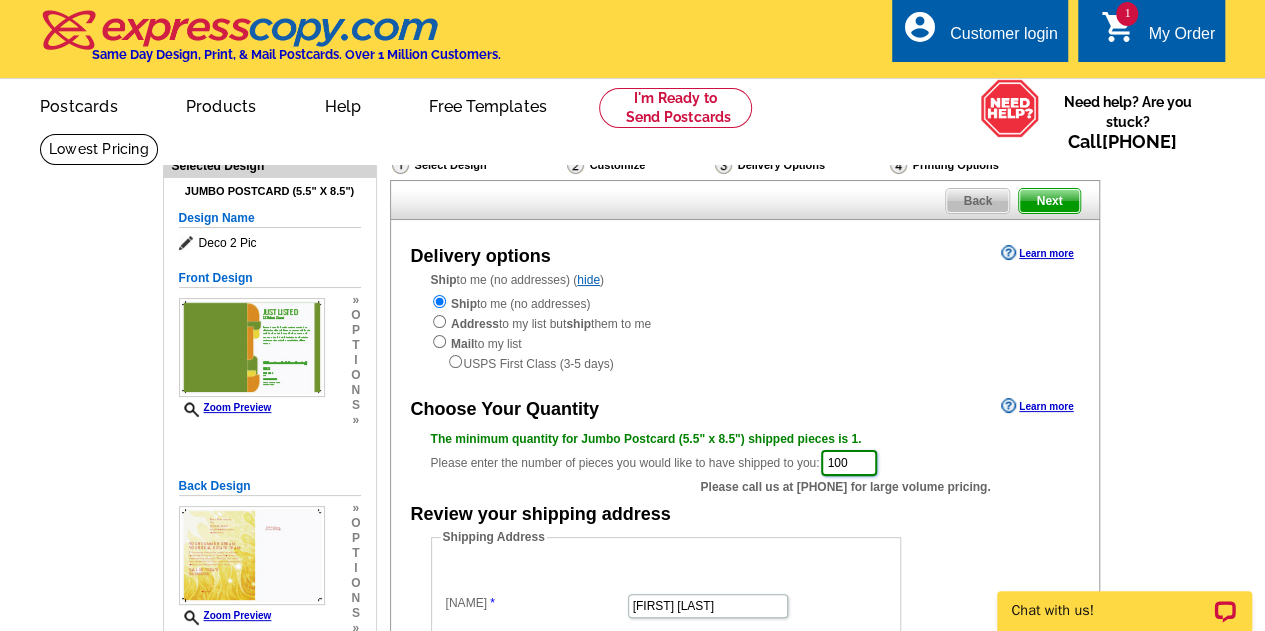 type on "100" 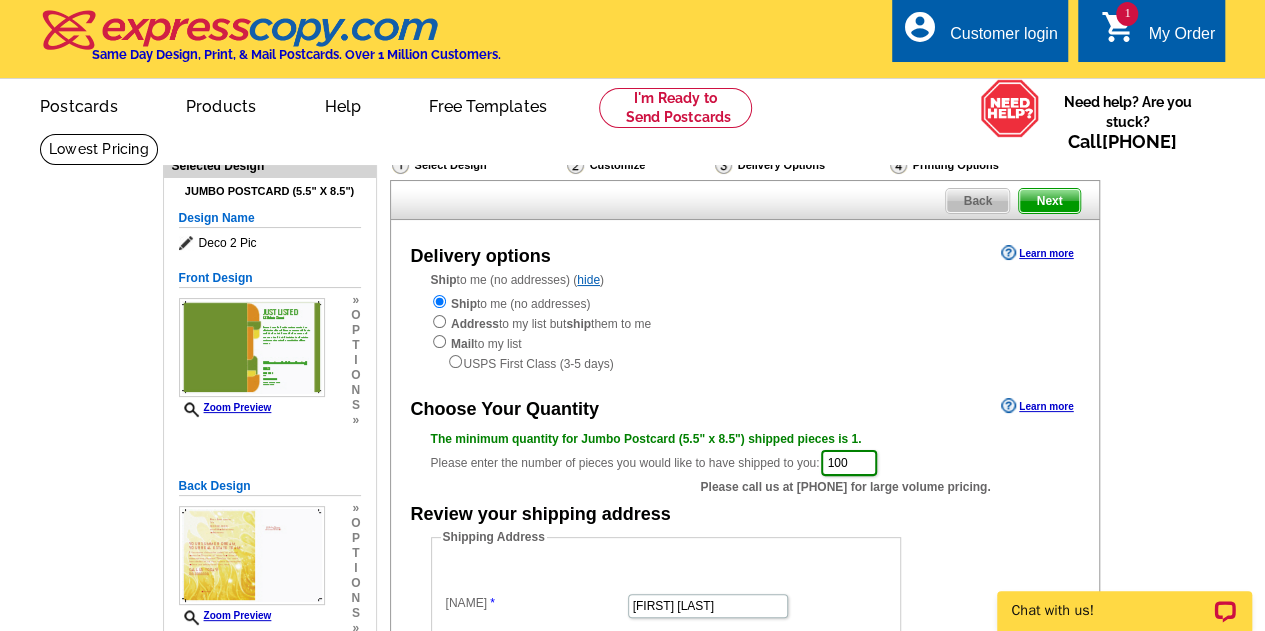 click on "The minimum quantity for Jumbo Postcard (5.5" x 8.5") shipped pieces is 1.
Please enter the number of pieces you would like to have shipped to you:
100
Please call us at 800-260-5887 for large volume pricing." at bounding box center [745, 454] 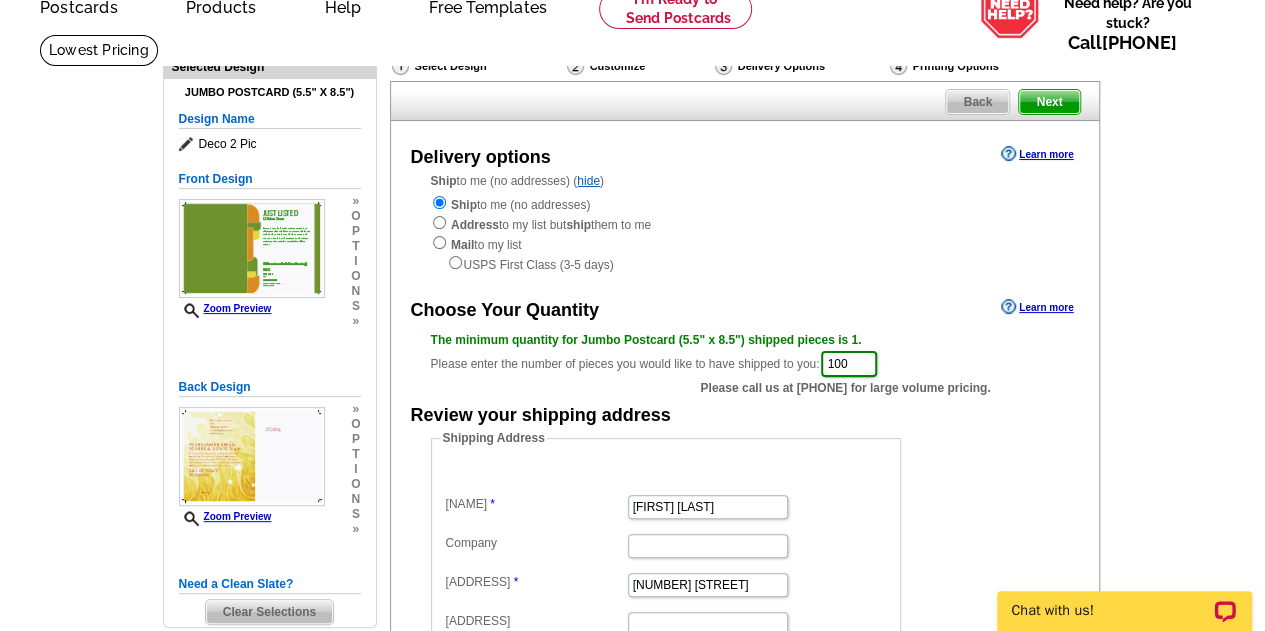 scroll, scrollTop: 0, scrollLeft: 0, axis: both 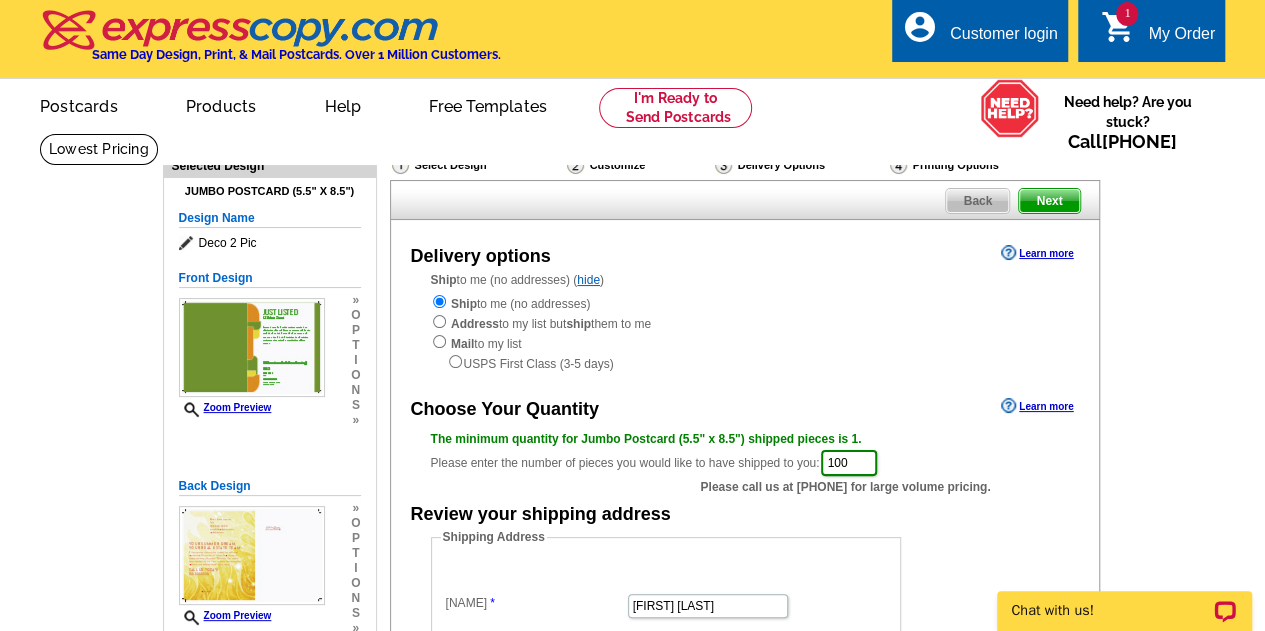 click on "Select Design" at bounding box center (477, 167) 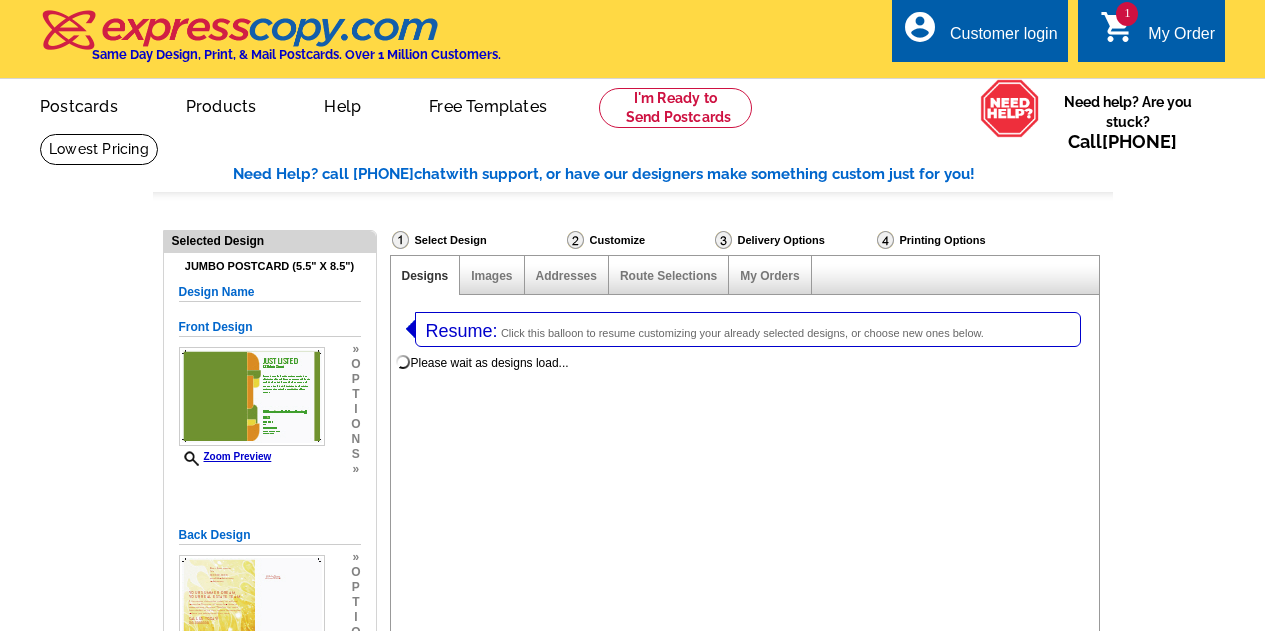select on "1" 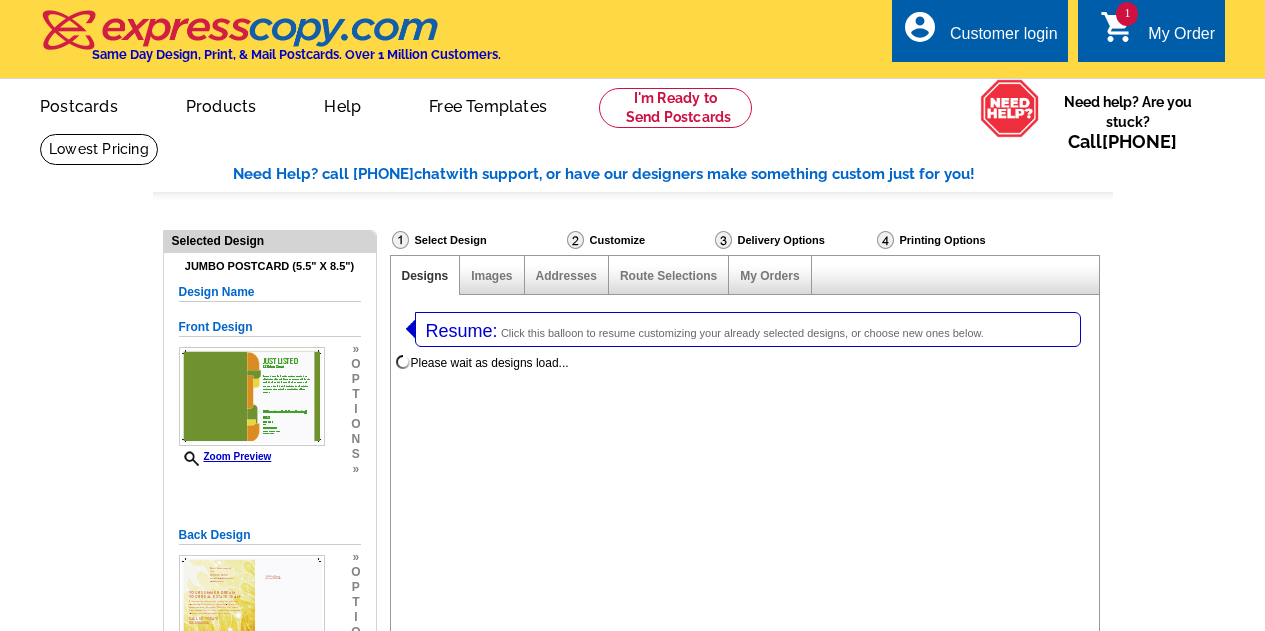 select on "2" 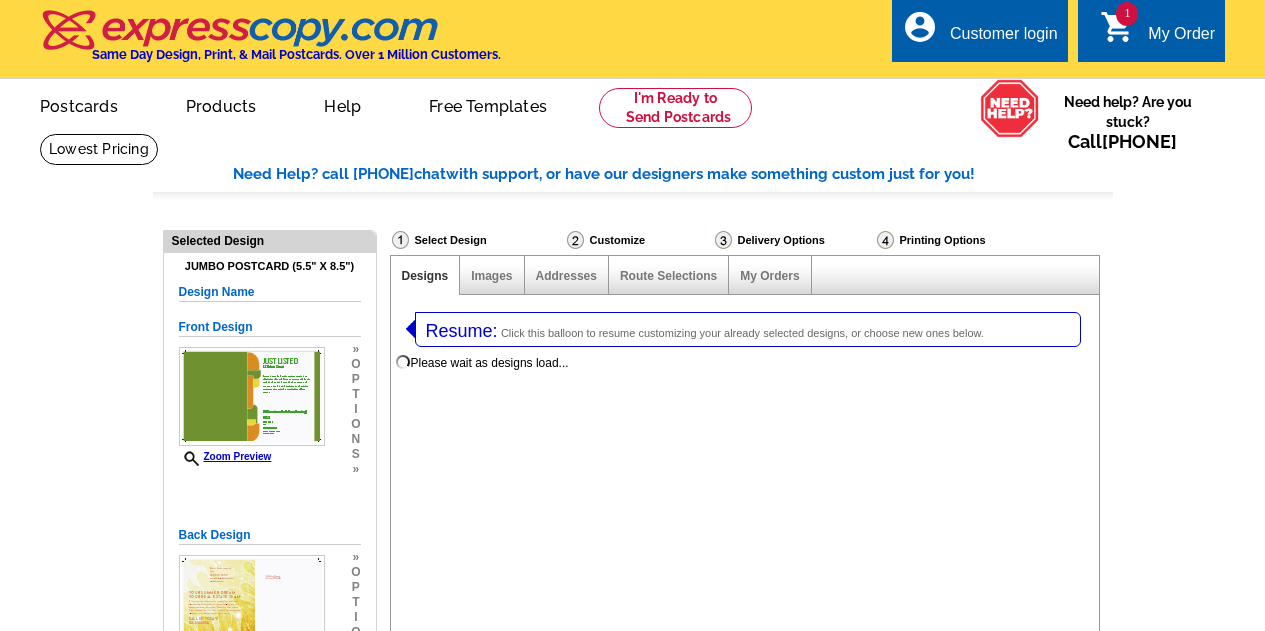 scroll, scrollTop: 0, scrollLeft: 0, axis: both 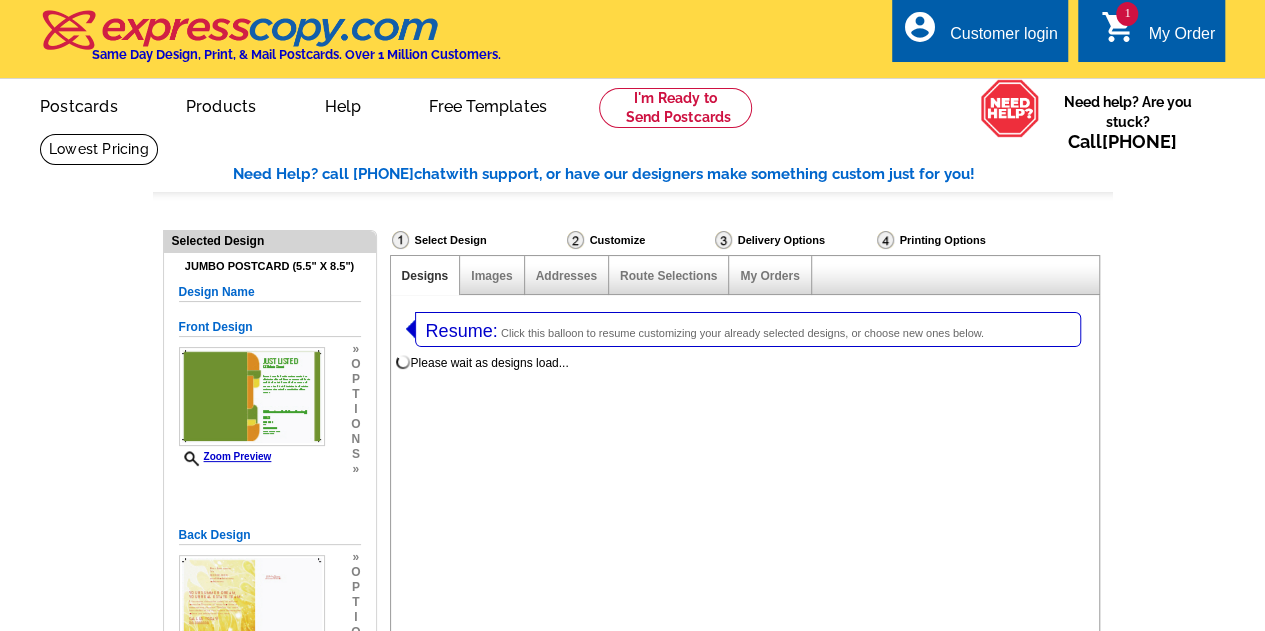 select on "785" 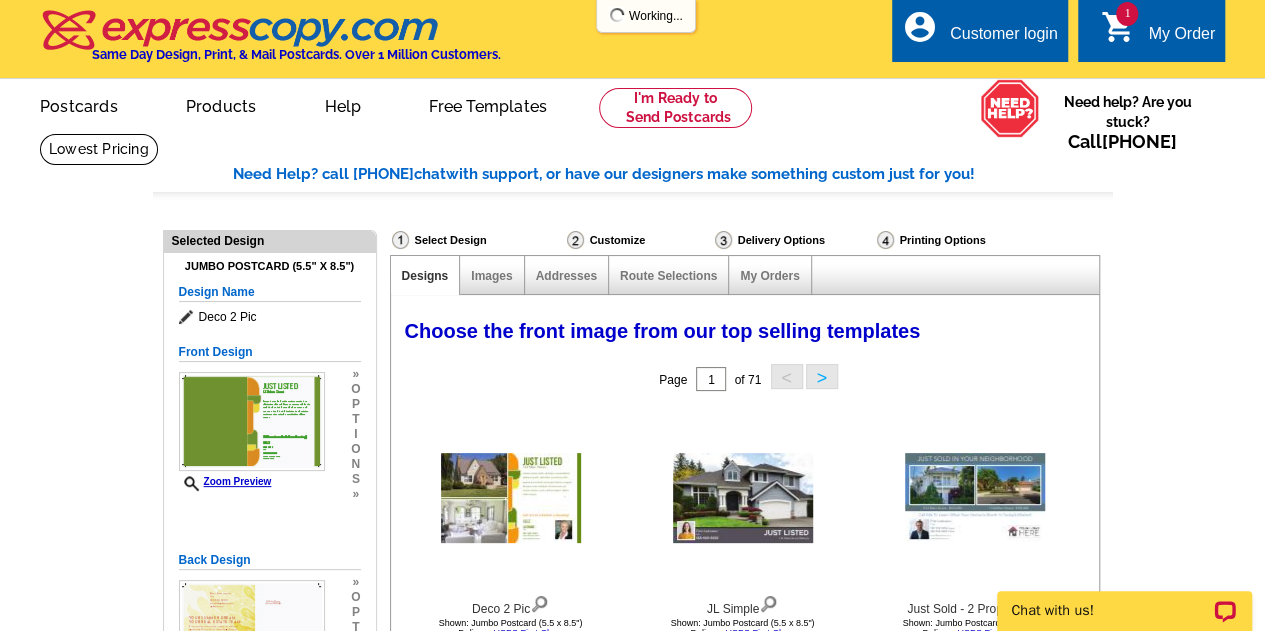 scroll, scrollTop: 0, scrollLeft: 0, axis: both 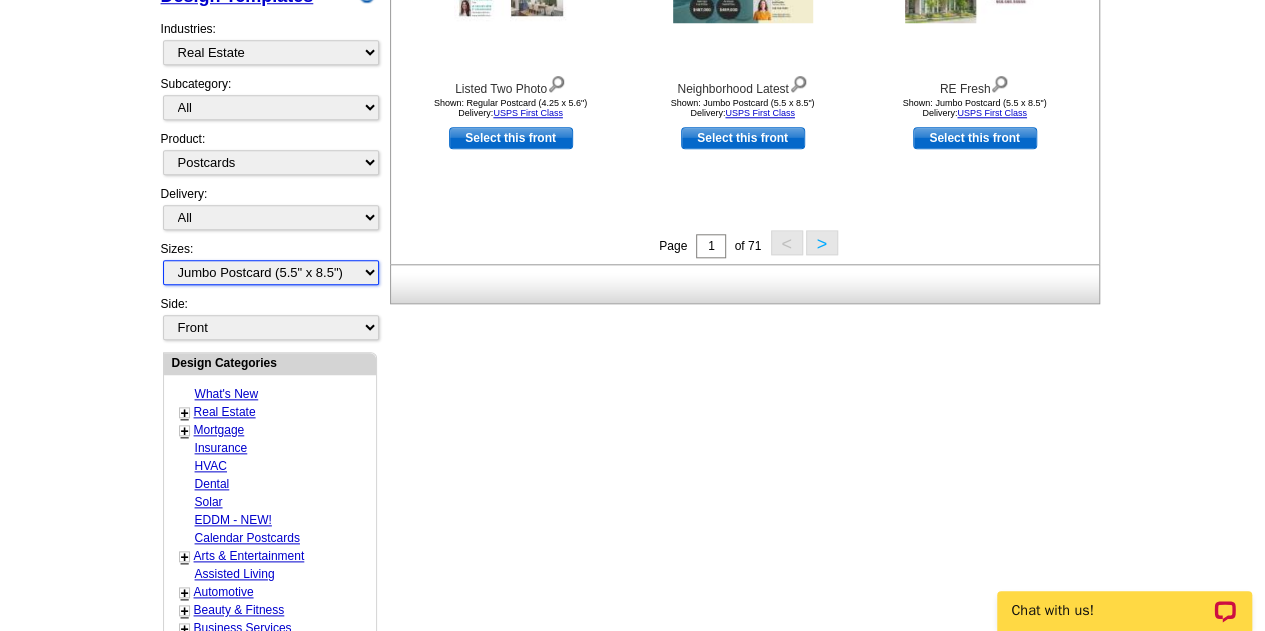 click on "All Jumbo Postcard (5.5" x 8.5") Regular Postcard (4.25" x 5.6") Panoramic Postcard (5.75" x 11.25") Giant Postcard (8.5" x 11") EDDM Postcard (6.125" x 8.25")" at bounding box center (271, 272) 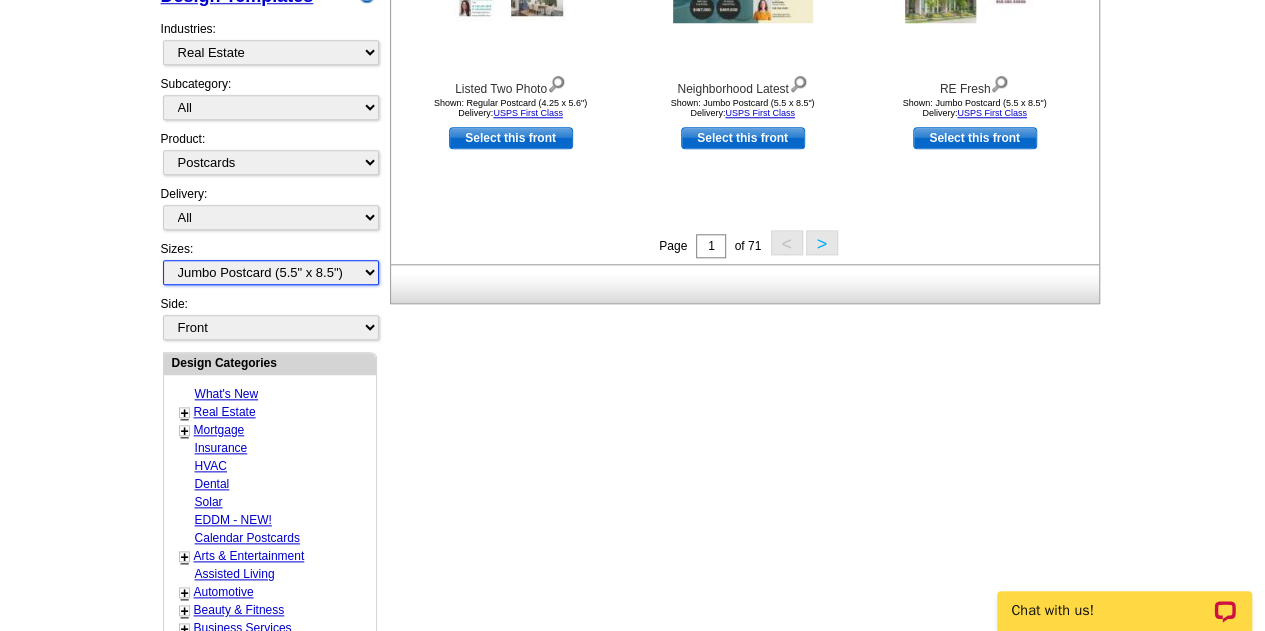 select on "1" 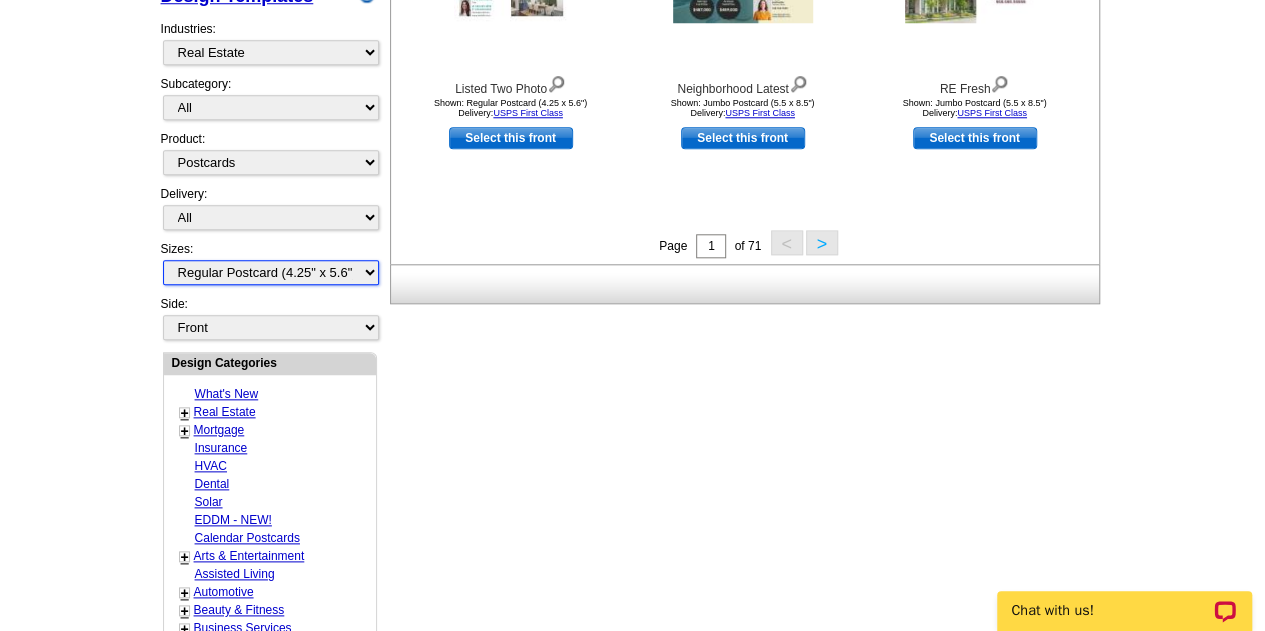 click on "All Jumbo Postcard (5.5" x 8.5") Regular Postcard (4.25" x 5.6") Panoramic Postcard (5.75" x 11.25") Giant Postcard (8.5" x 11") EDDM Postcard (6.125" x 8.25")" at bounding box center [271, 272] 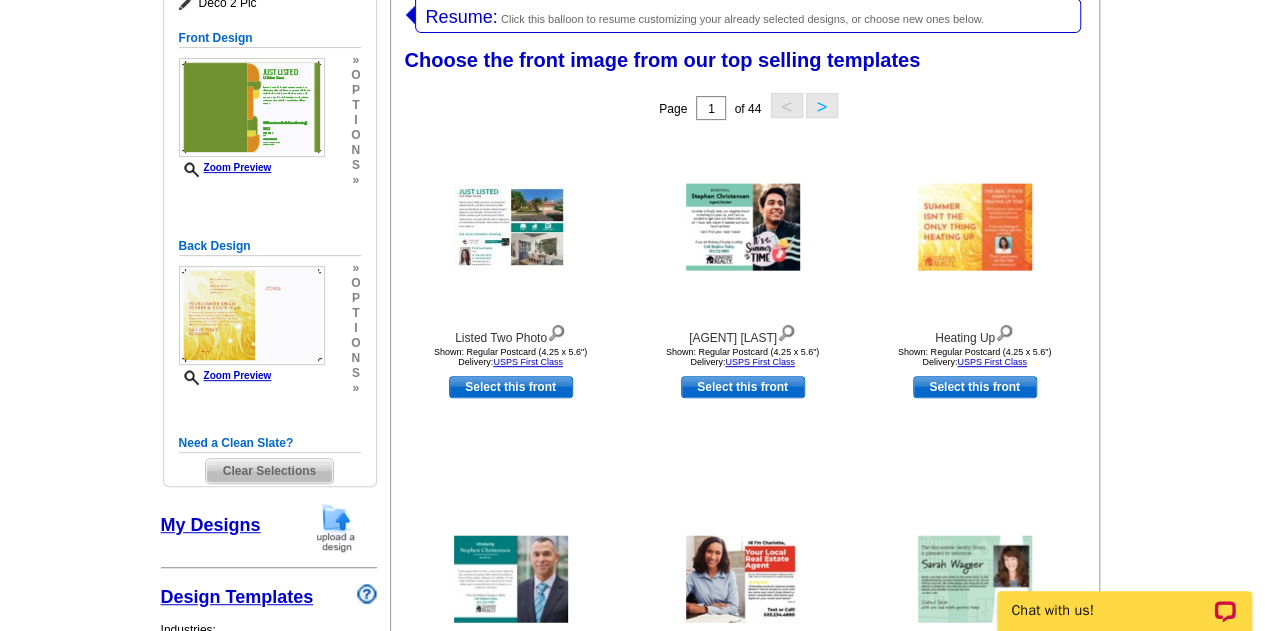 scroll, scrollTop: 308, scrollLeft: 0, axis: vertical 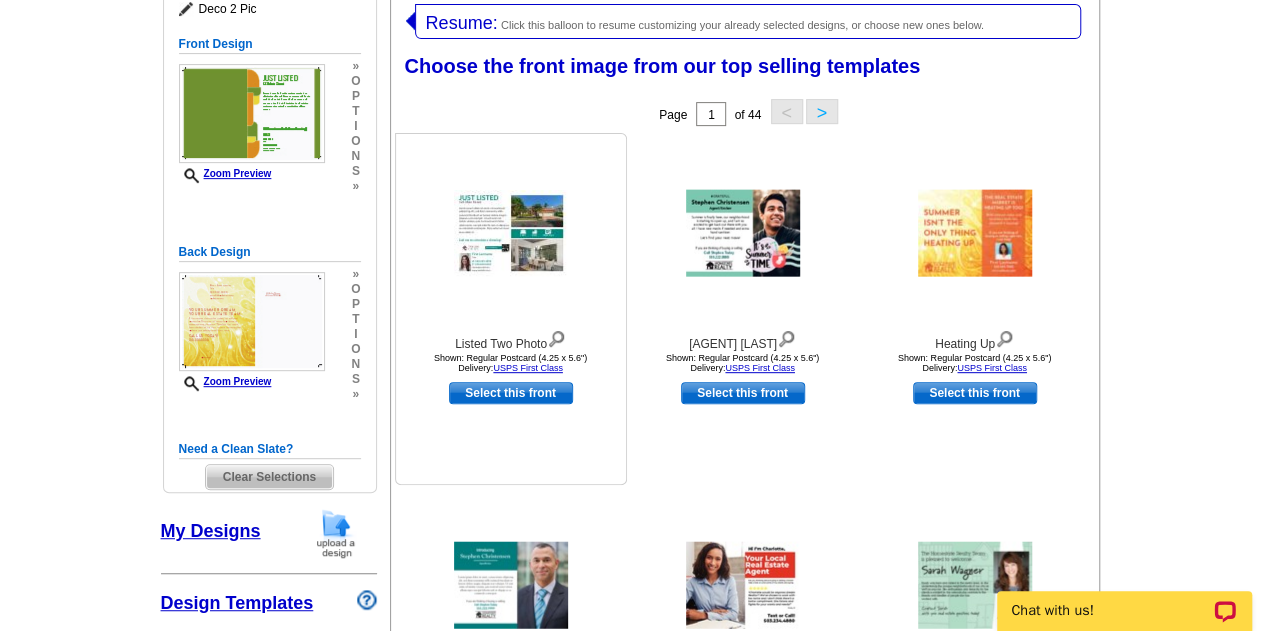 click on "Select this front" at bounding box center [511, 393] 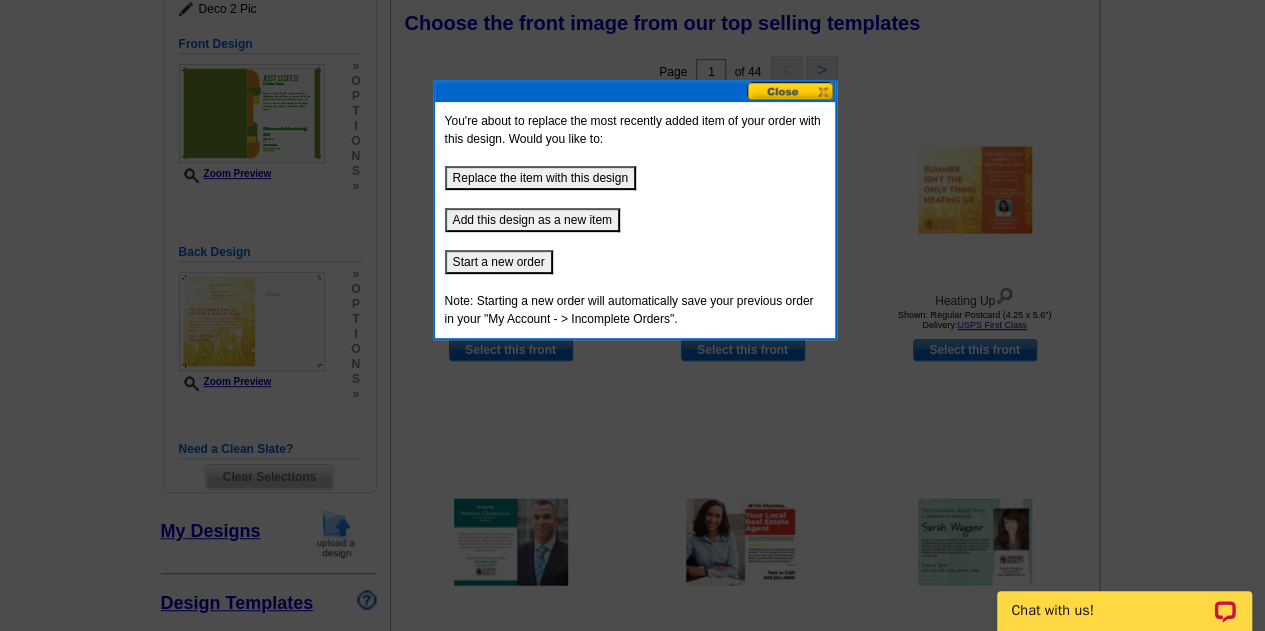 click on "Replace the item with this design" at bounding box center (540, 178) 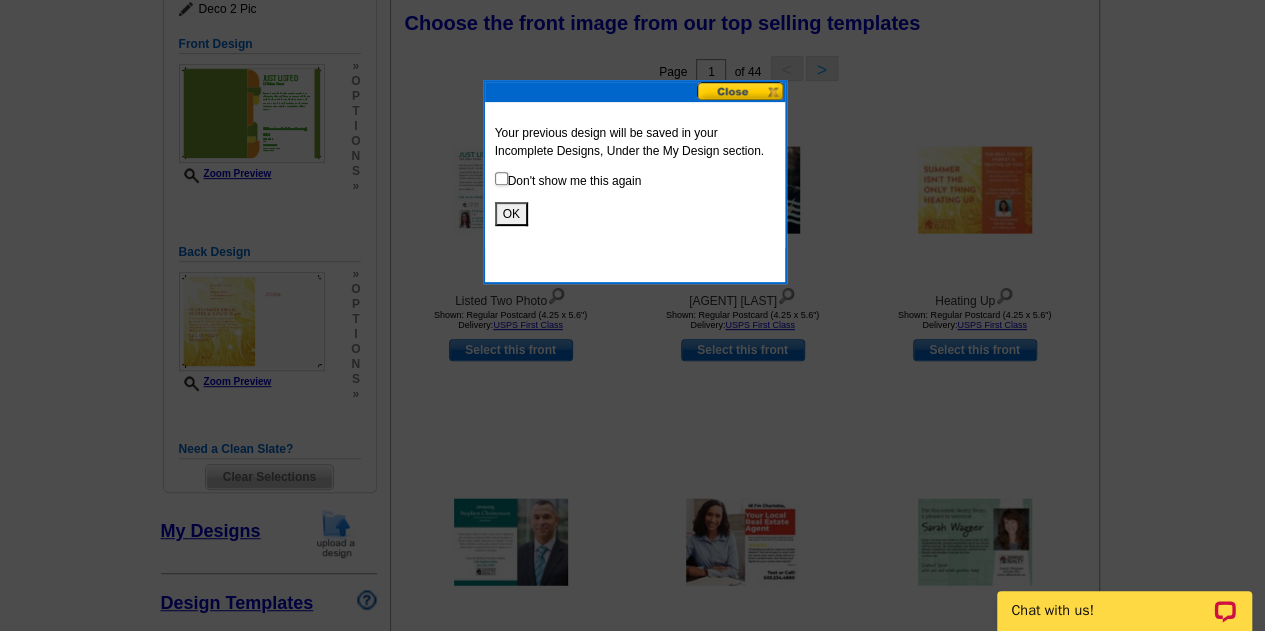 click on "OK" at bounding box center [511, 214] 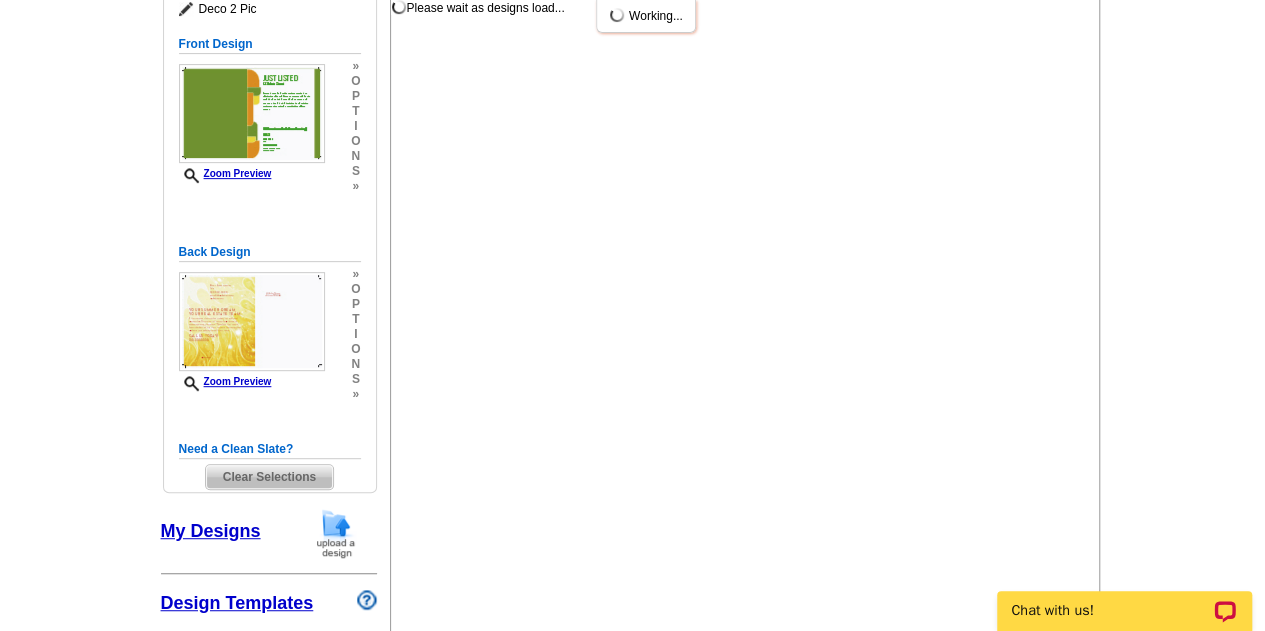 scroll, scrollTop: 0, scrollLeft: 0, axis: both 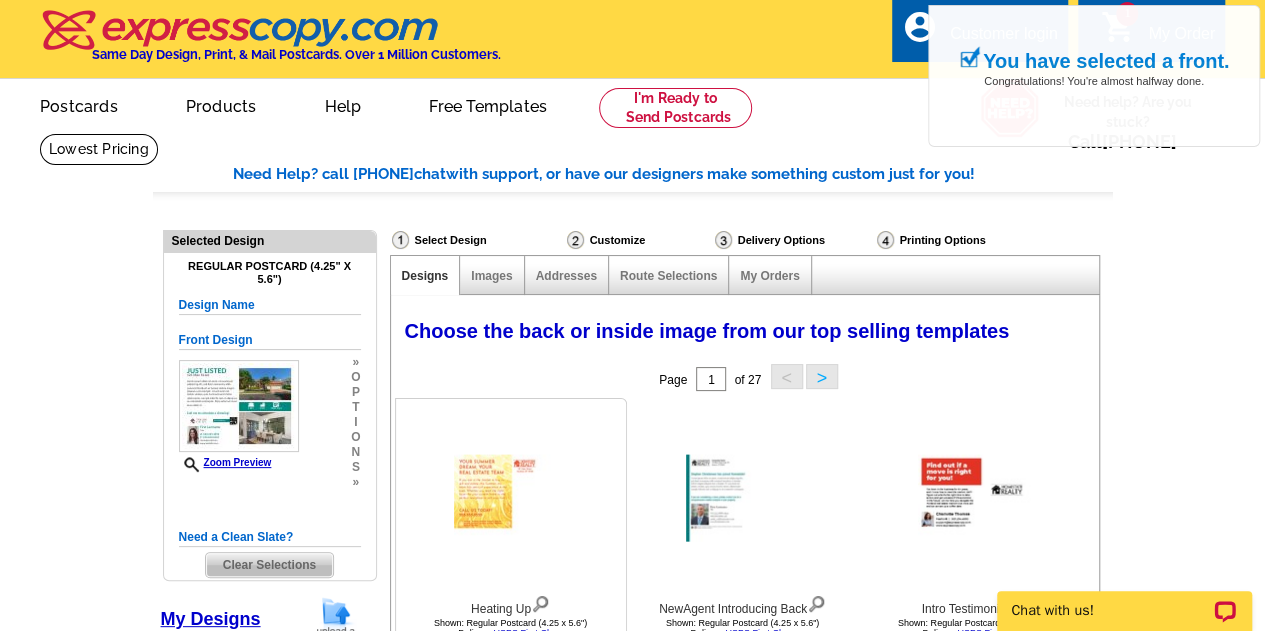 click at bounding box center (511, 498) 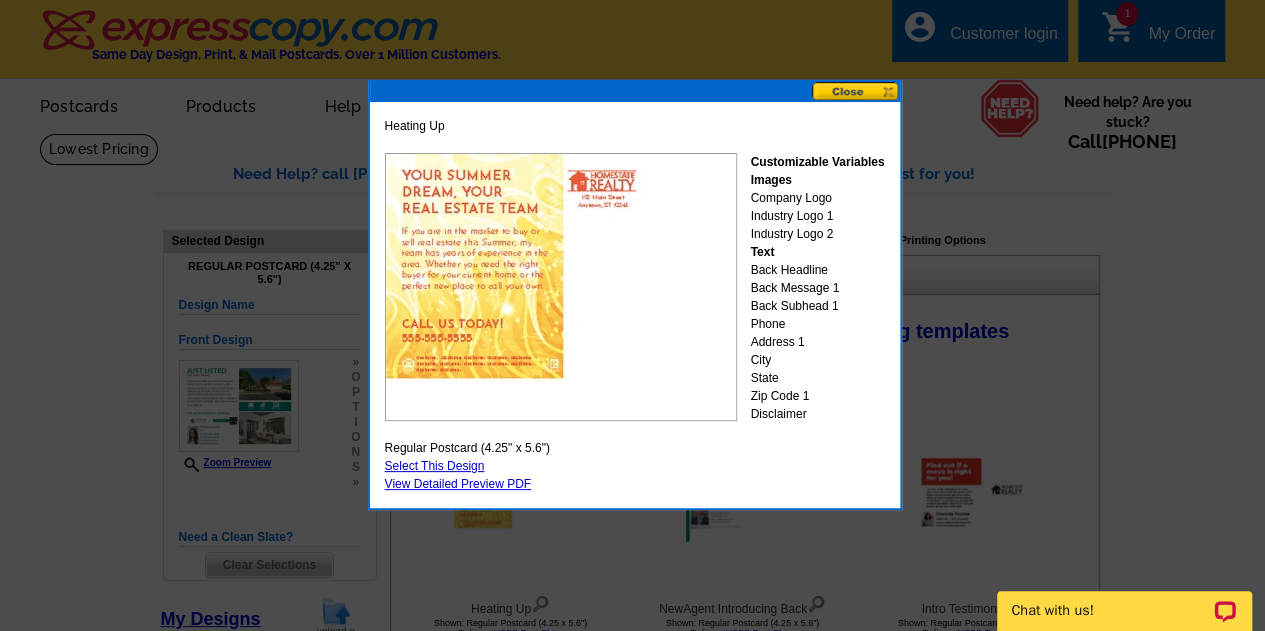 click at bounding box center (856, 91) 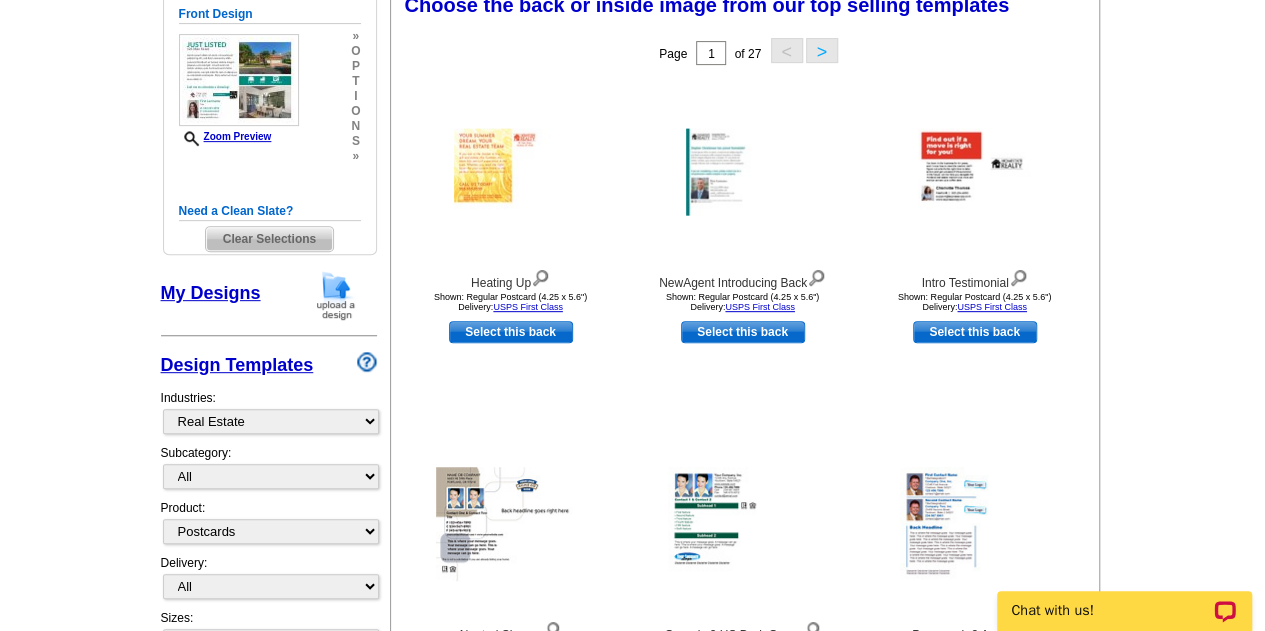 select on "front" 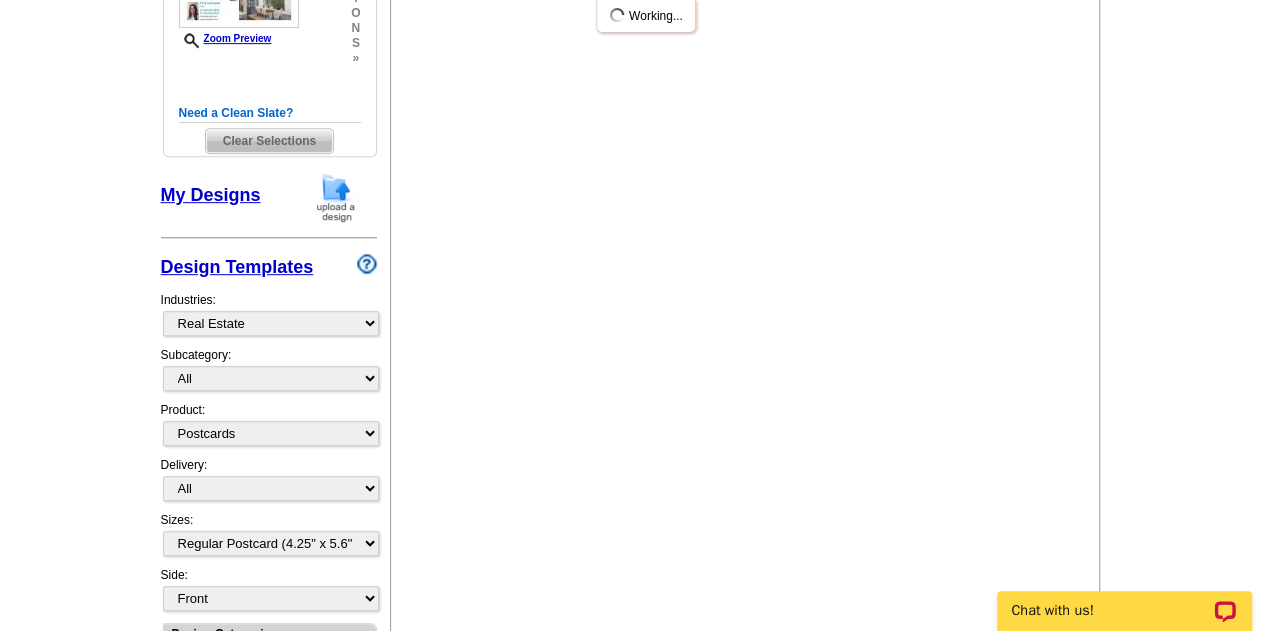 scroll, scrollTop: 0, scrollLeft: 0, axis: both 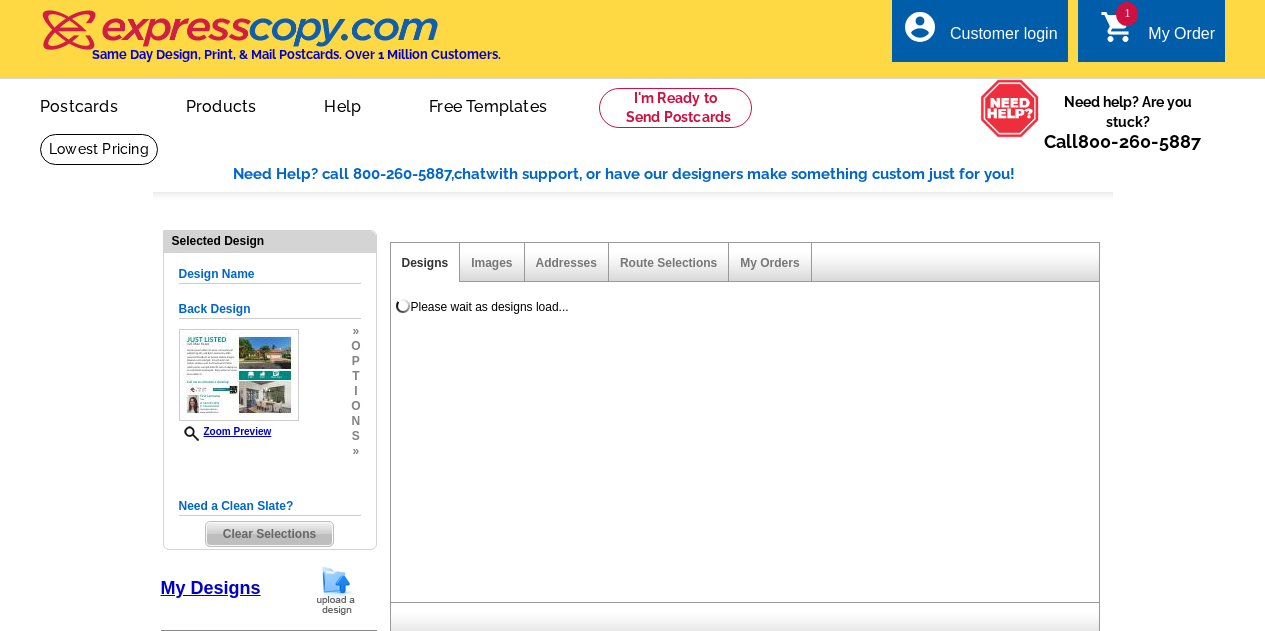 select on "1" 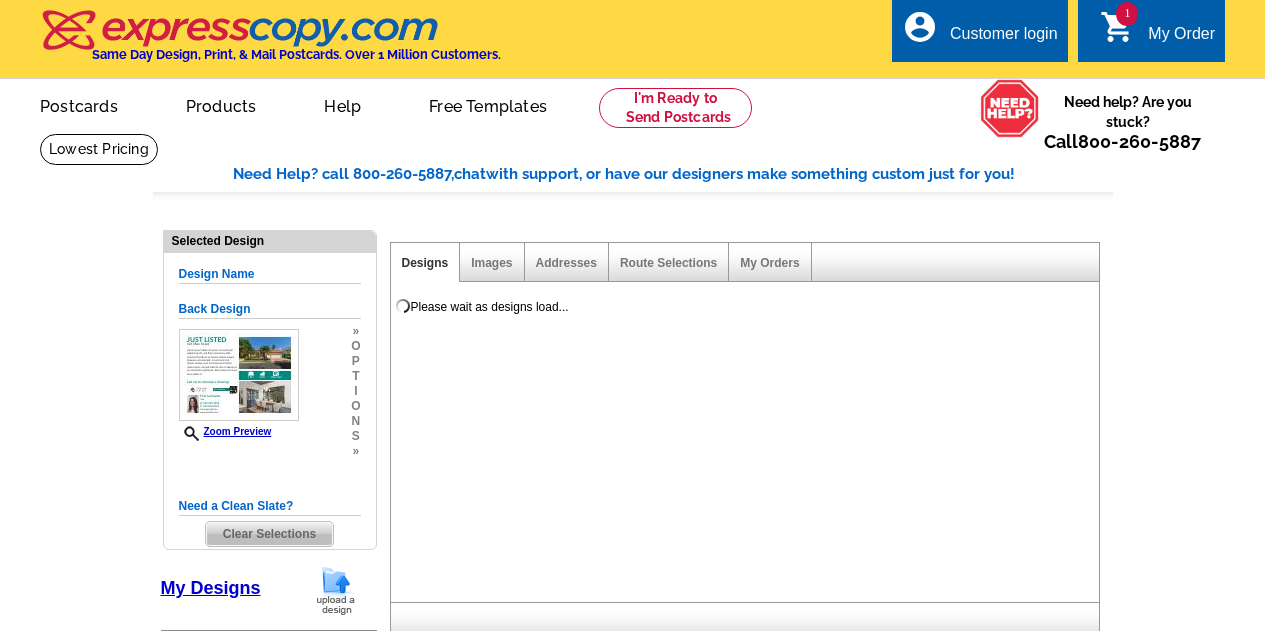 select on "1" 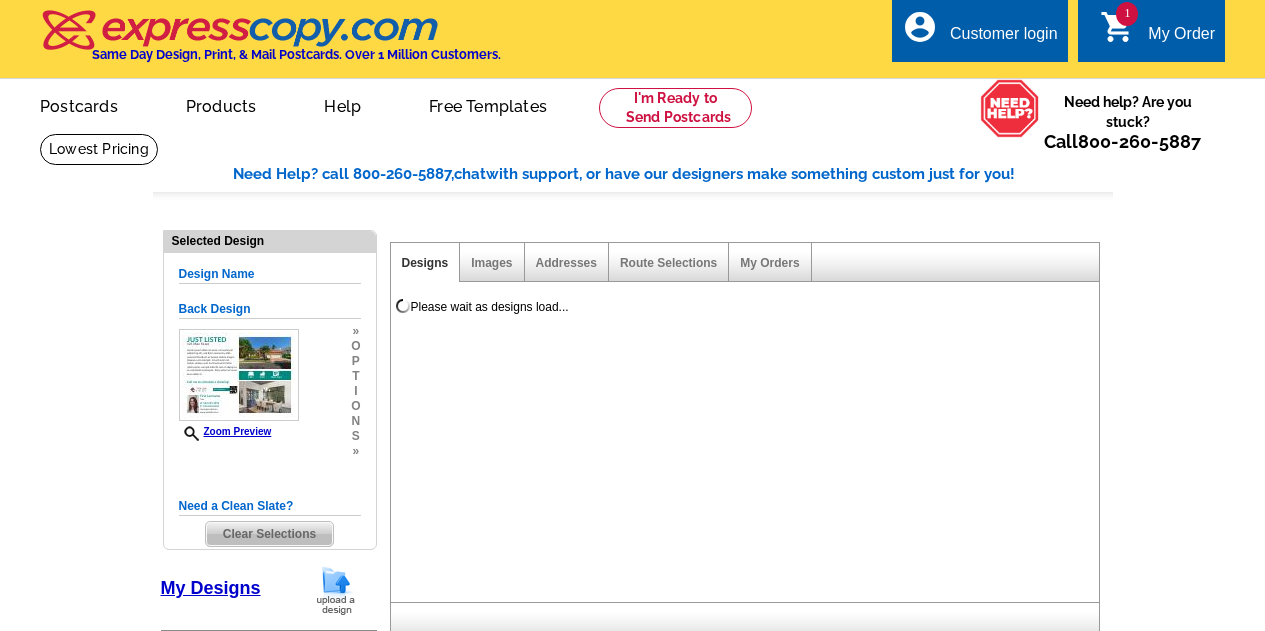 scroll, scrollTop: 0, scrollLeft: 0, axis: both 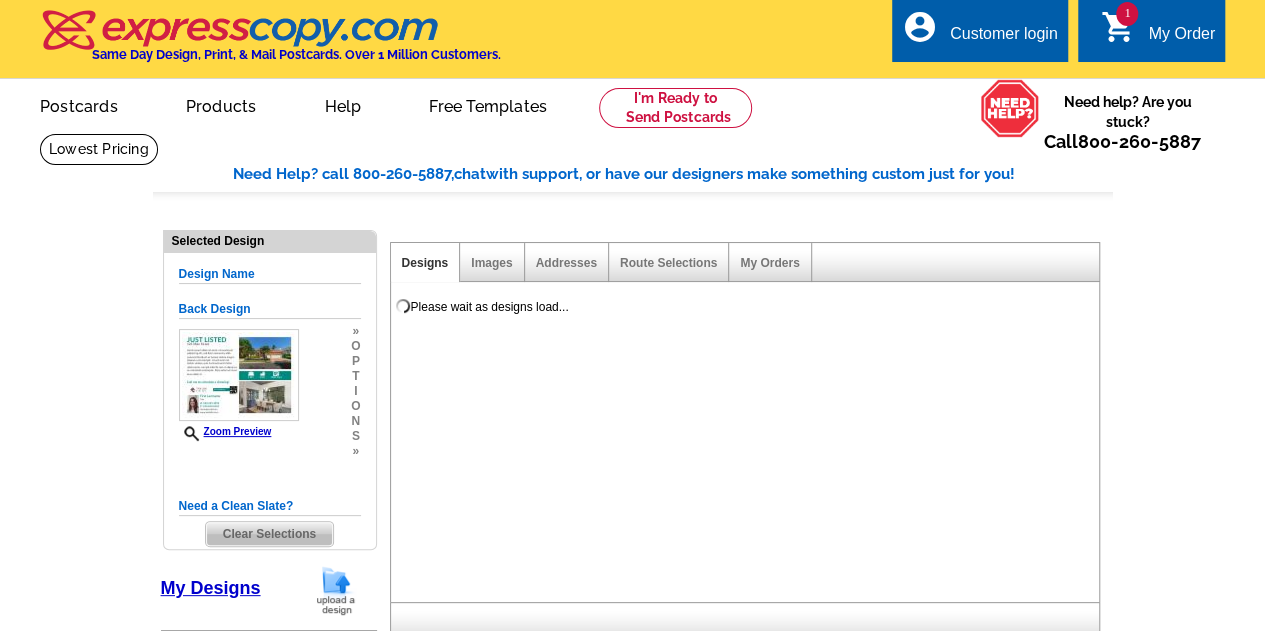 select on "785" 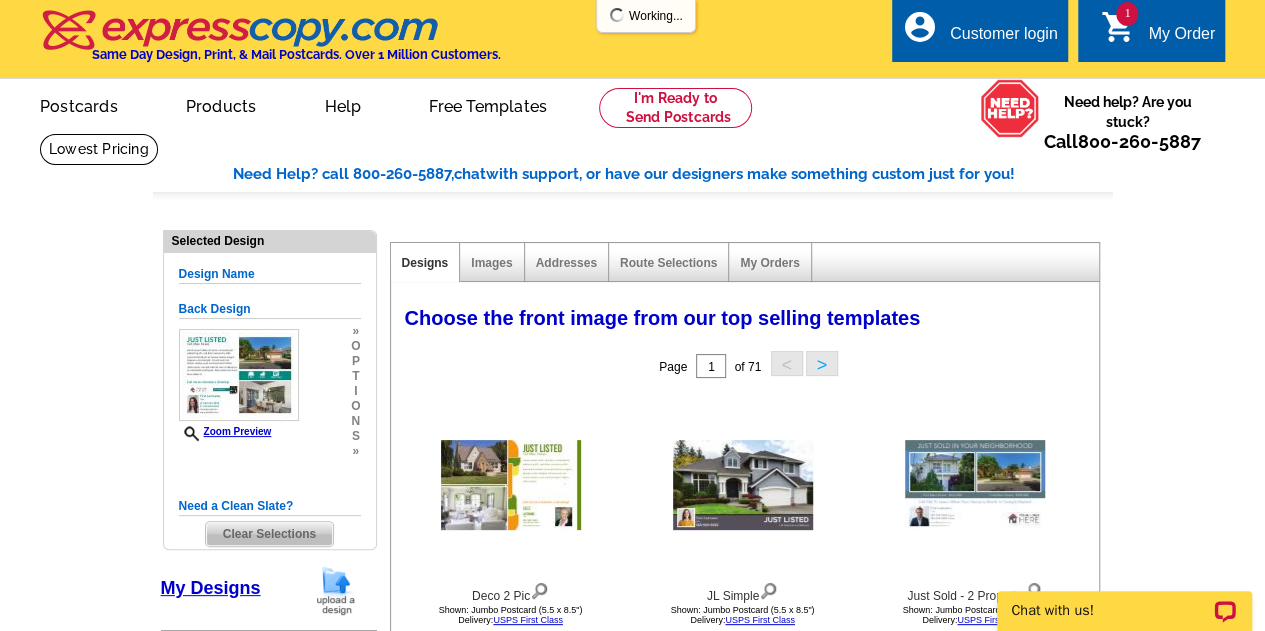 scroll, scrollTop: 0, scrollLeft: 0, axis: both 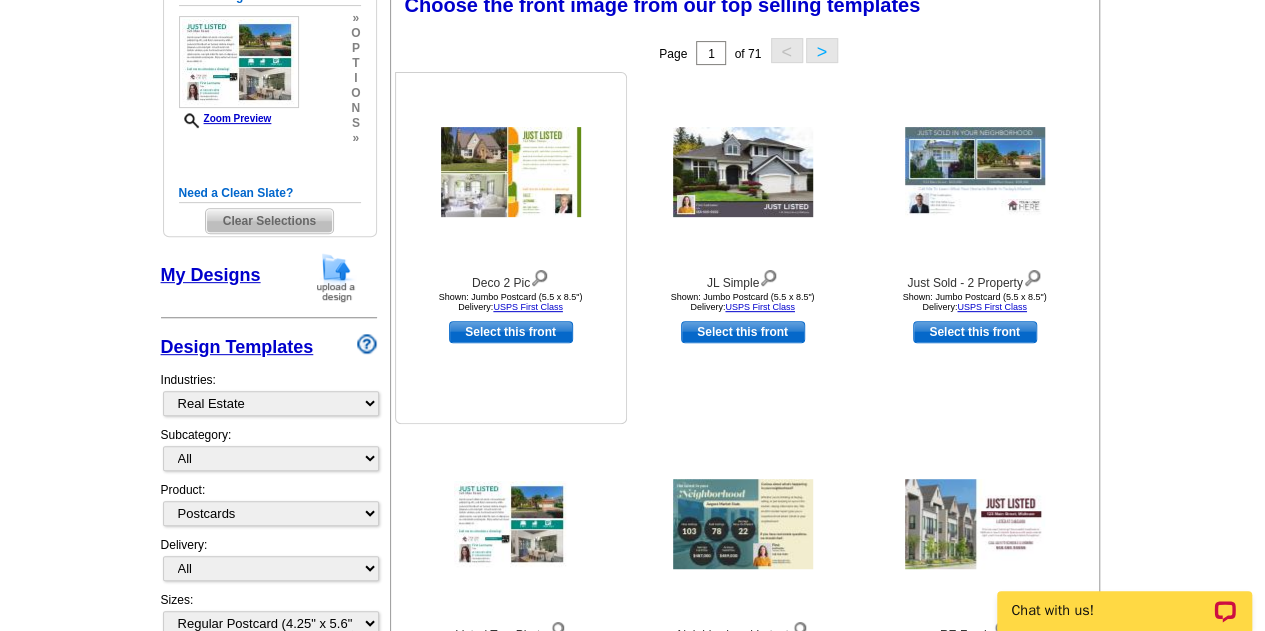 click on "Select this front" at bounding box center [511, 332] 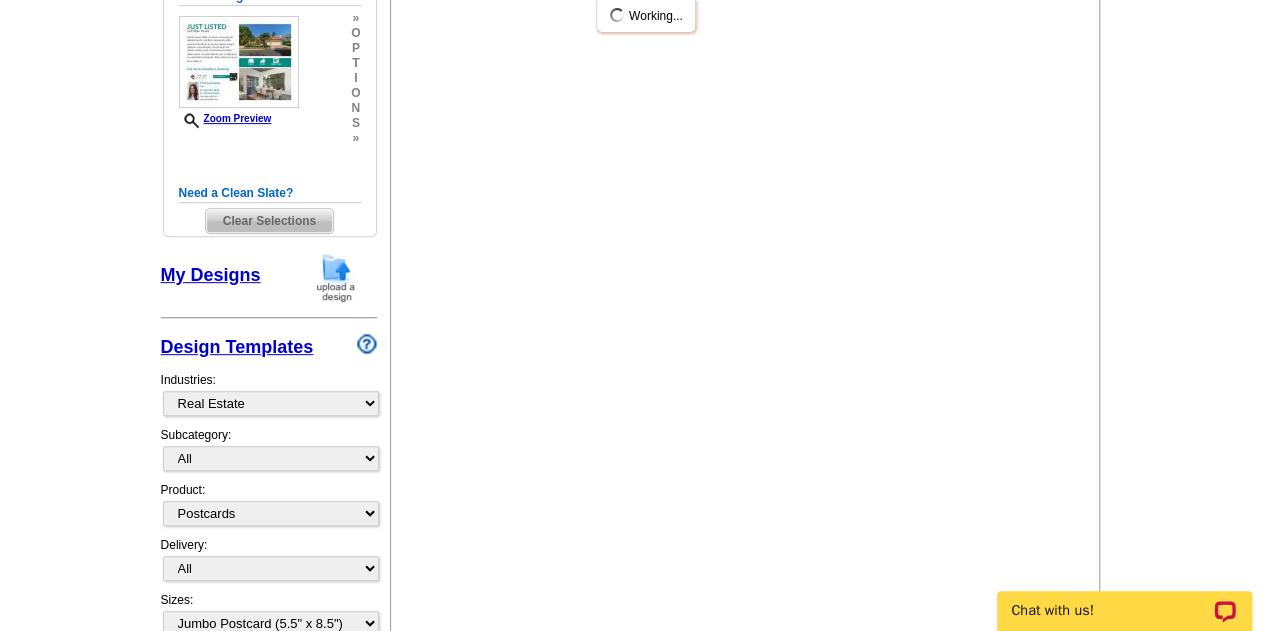 scroll, scrollTop: 0, scrollLeft: 0, axis: both 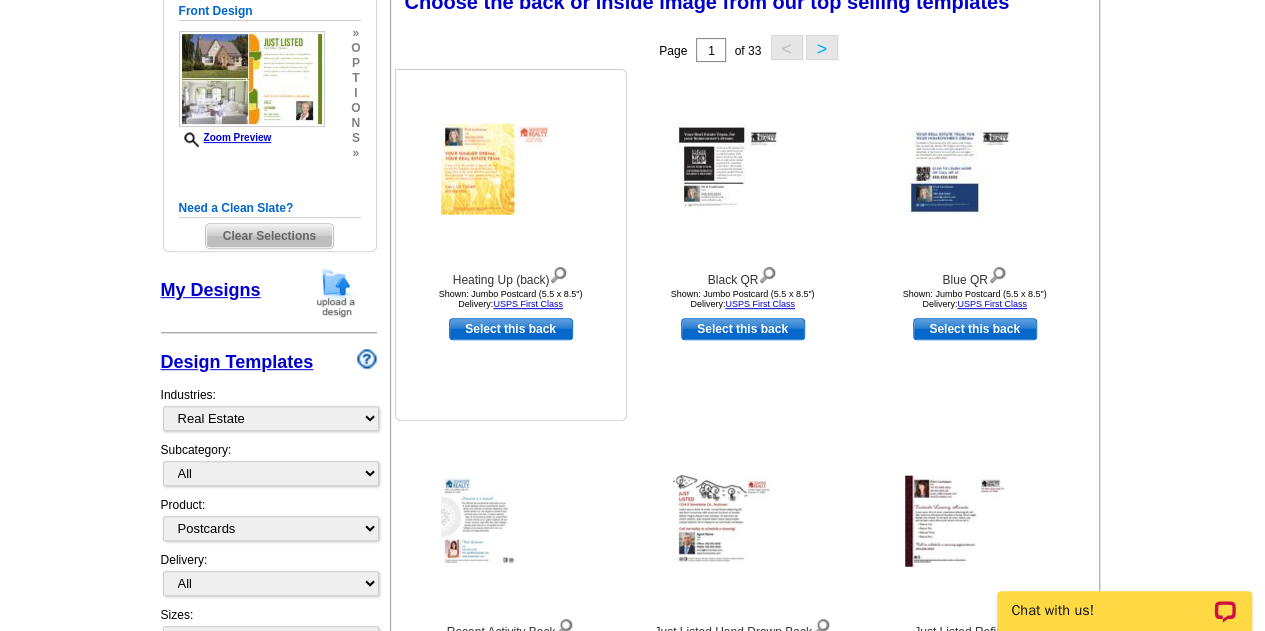 click on "Select this back" at bounding box center (511, 329) 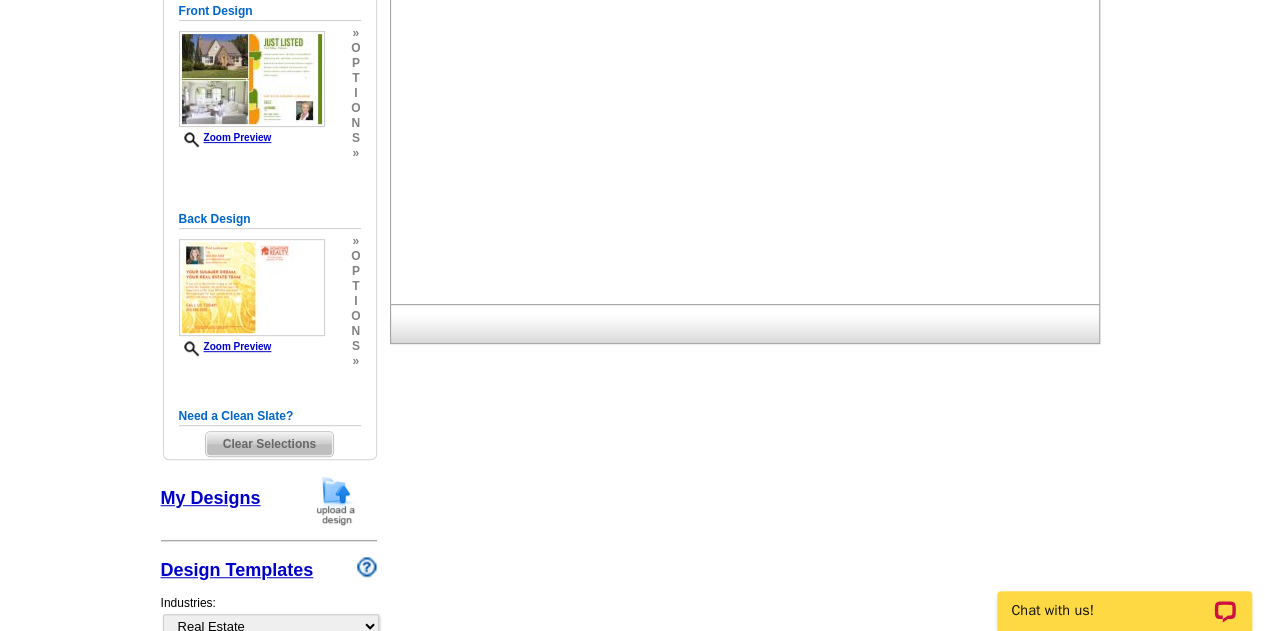 scroll, scrollTop: 0, scrollLeft: 0, axis: both 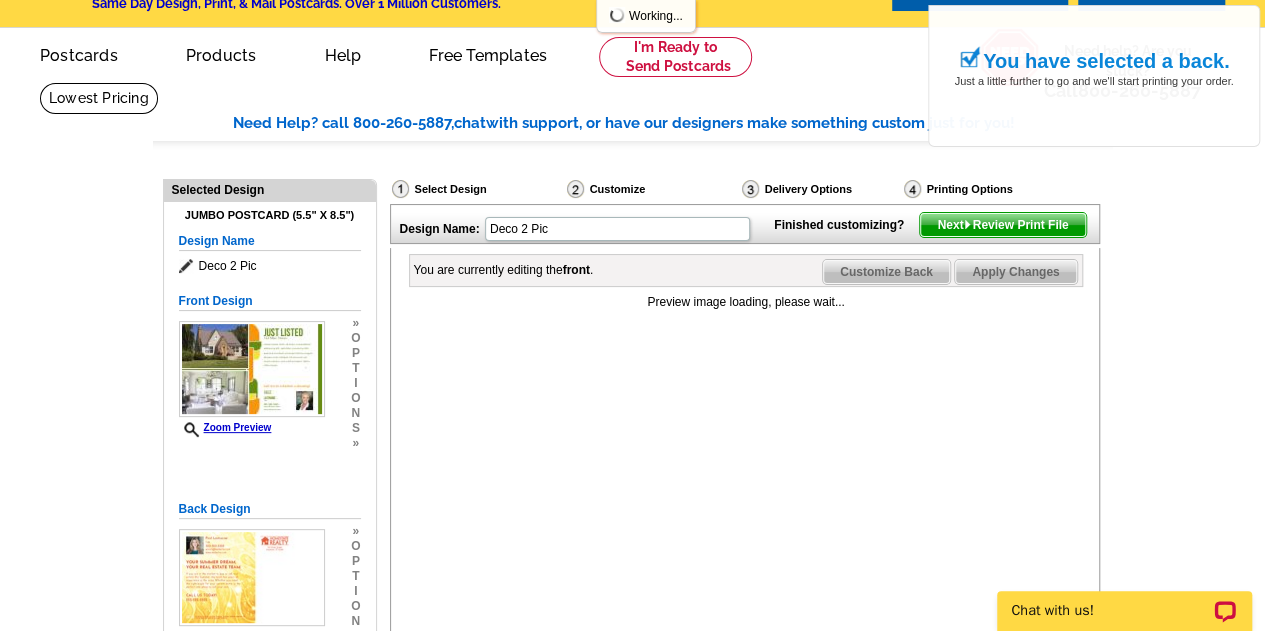 click on "Next   Review Print File" at bounding box center (1002, 225) 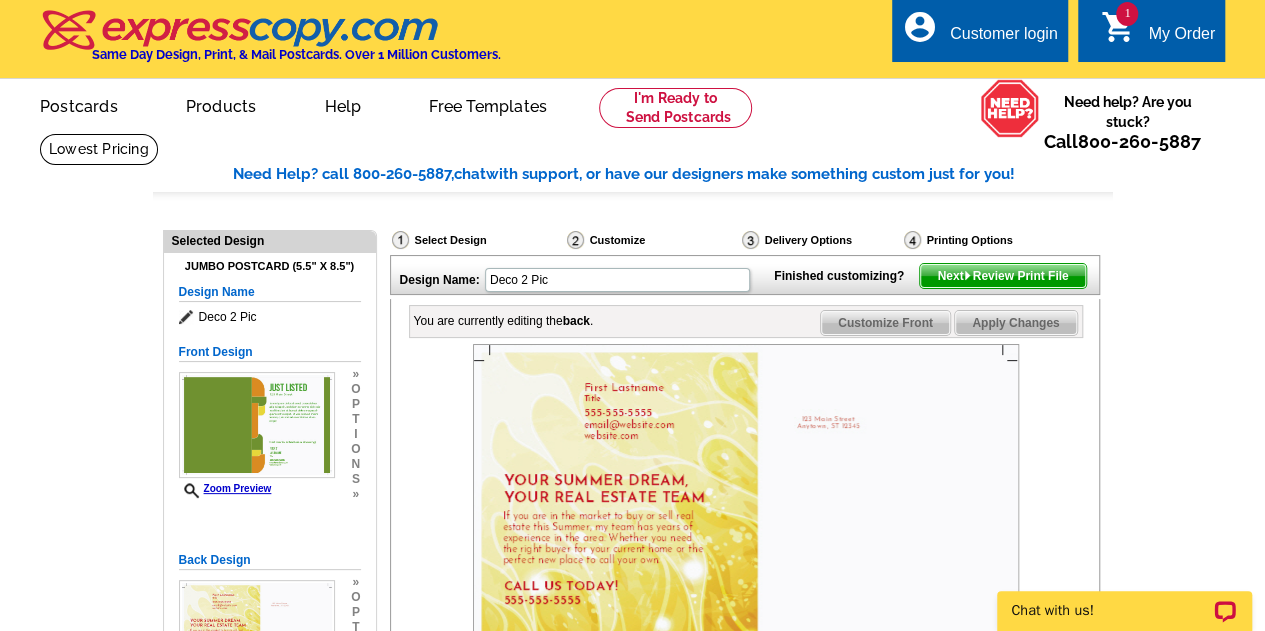 scroll, scrollTop: 63, scrollLeft: 0, axis: vertical 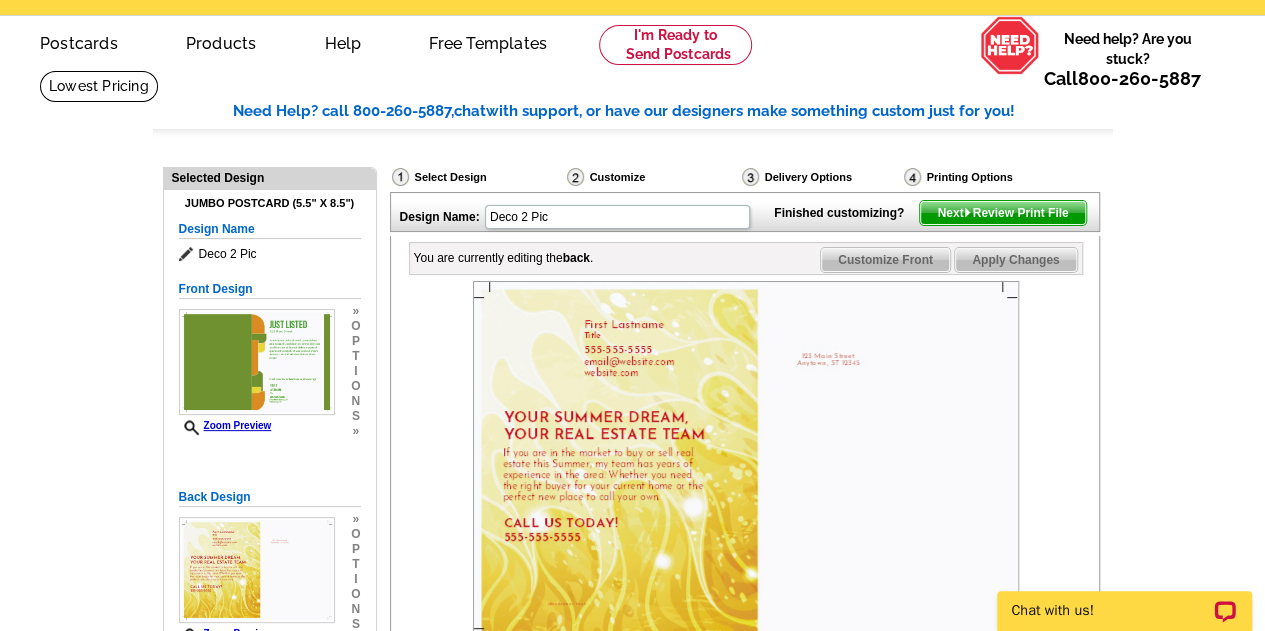 click on "Next   Review Print File" at bounding box center [1002, 213] 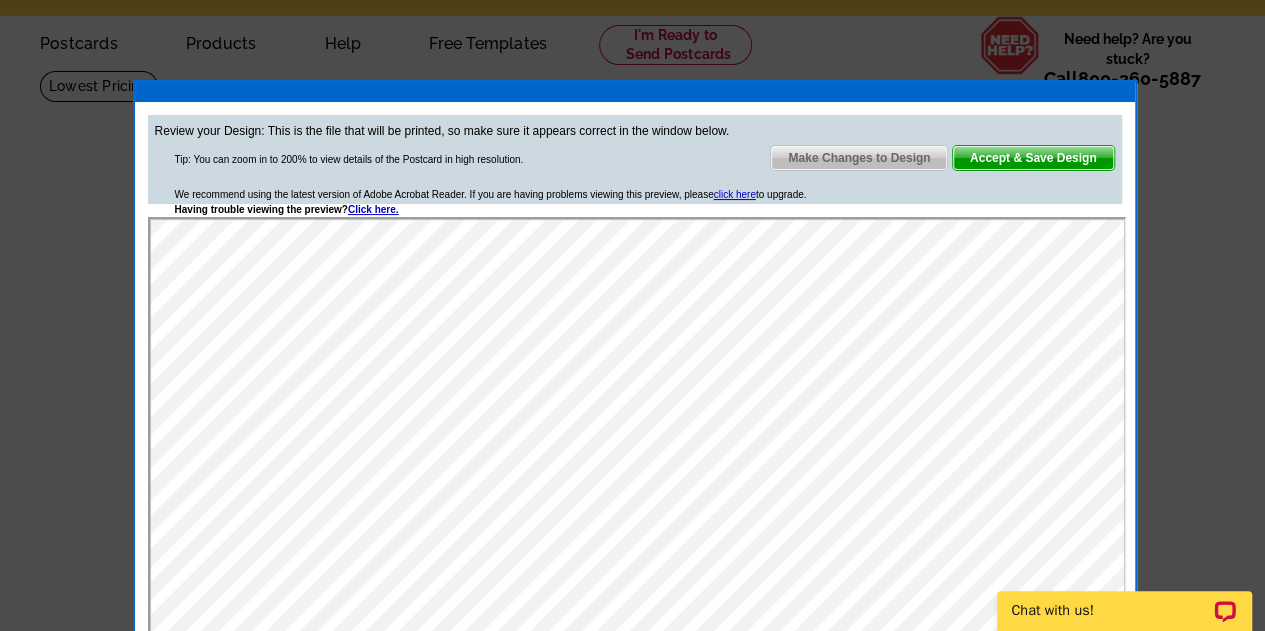 scroll, scrollTop: 0, scrollLeft: 0, axis: both 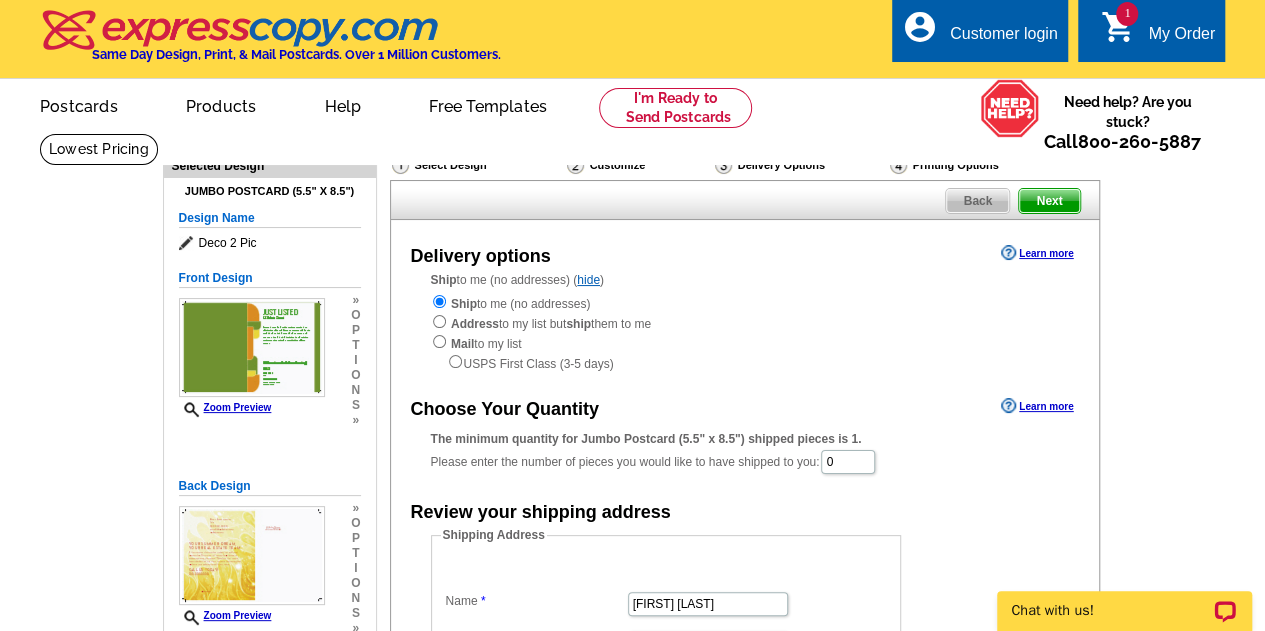 click on "Next" at bounding box center [1049, 201] 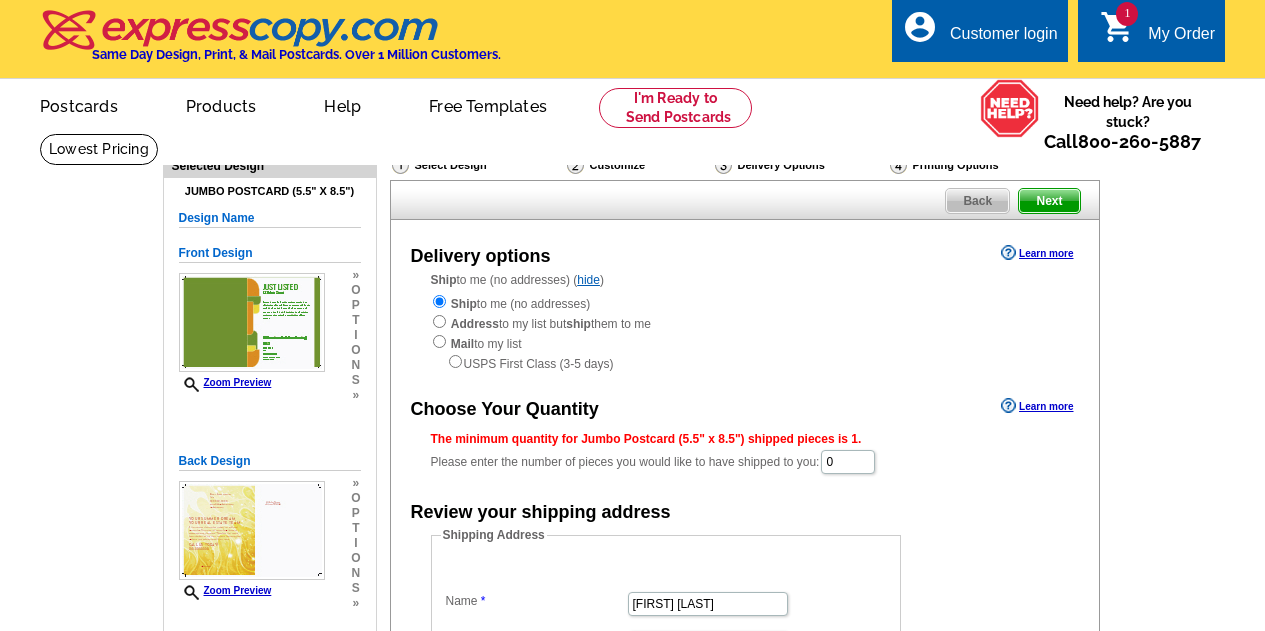 scroll, scrollTop: 0, scrollLeft: 0, axis: both 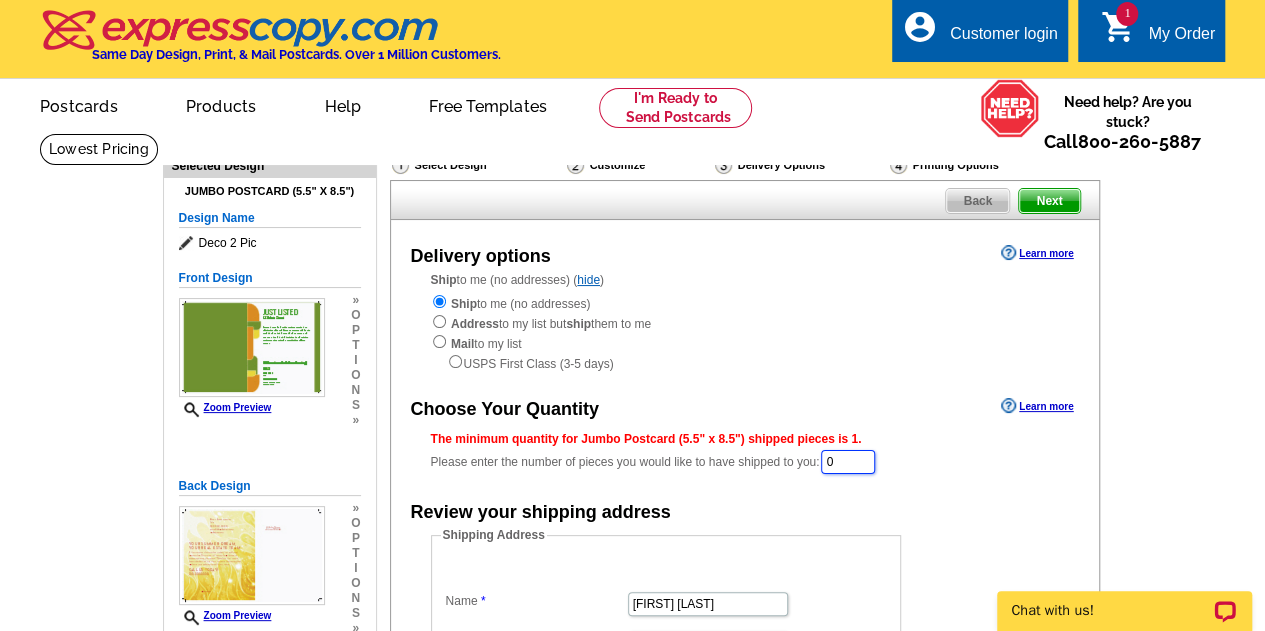 click on "0" at bounding box center [848, 462] 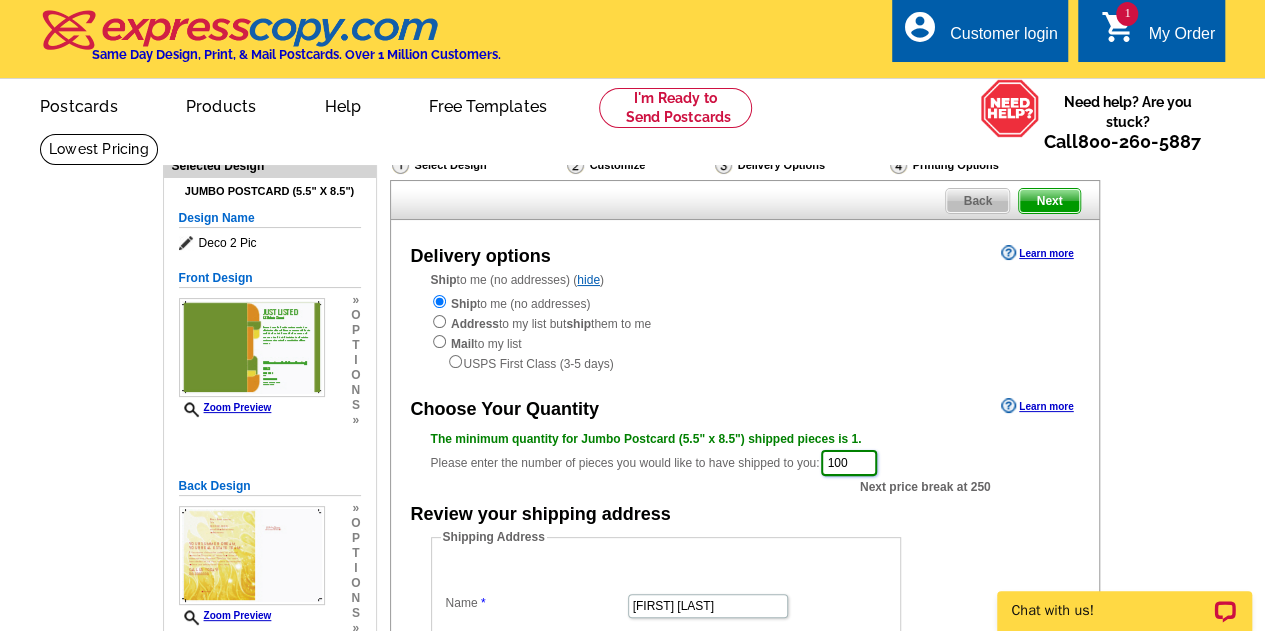 type on "100" 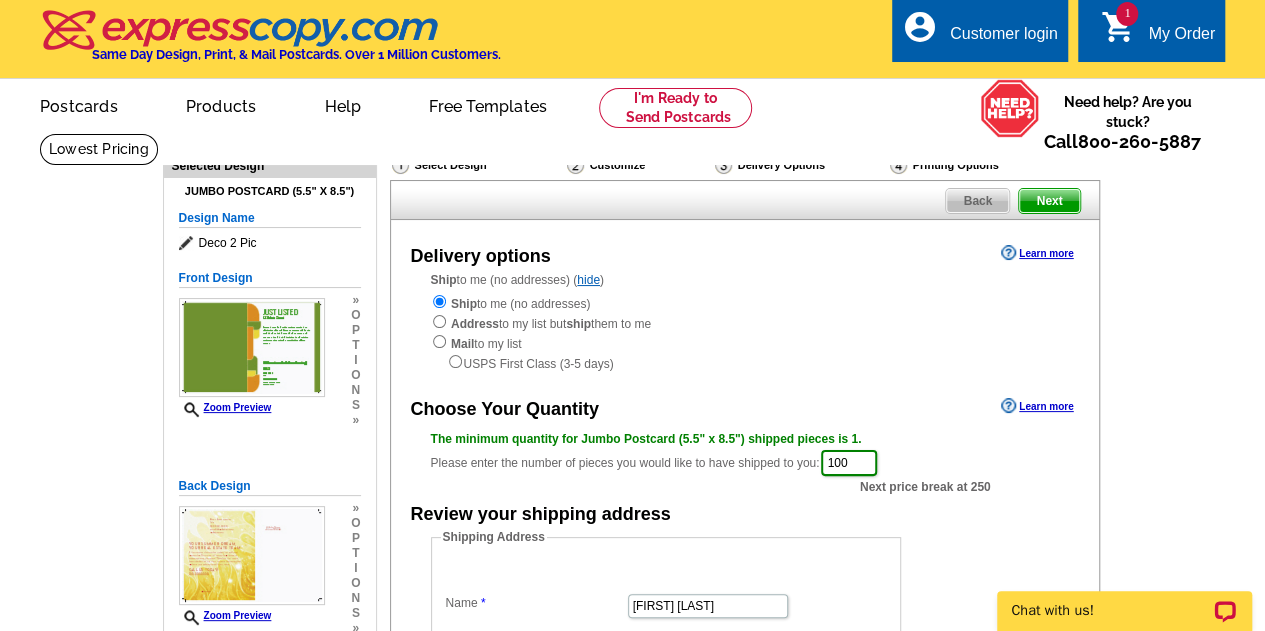 click on "The minimum quantity for Jumbo Postcard (5.5" x 8.5") shipped pieces is 1.
Please enter the number of pieces you would like to have shipped to you:
100
Next price break at 250" at bounding box center (745, 454) 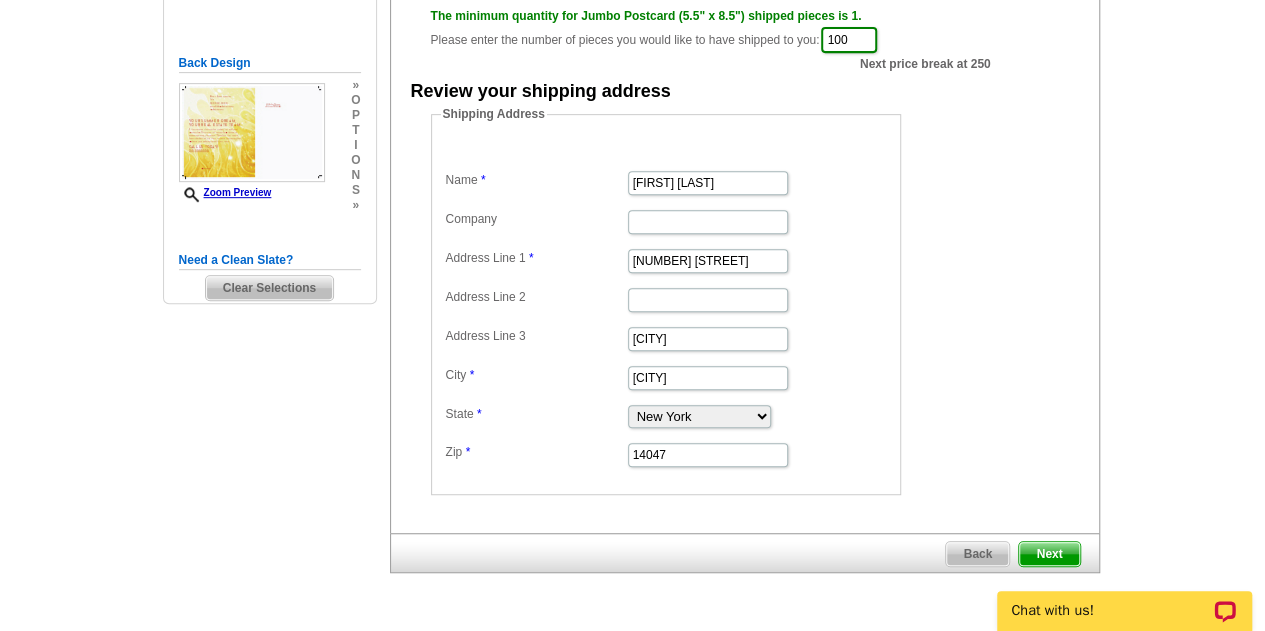 scroll, scrollTop: 468, scrollLeft: 0, axis: vertical 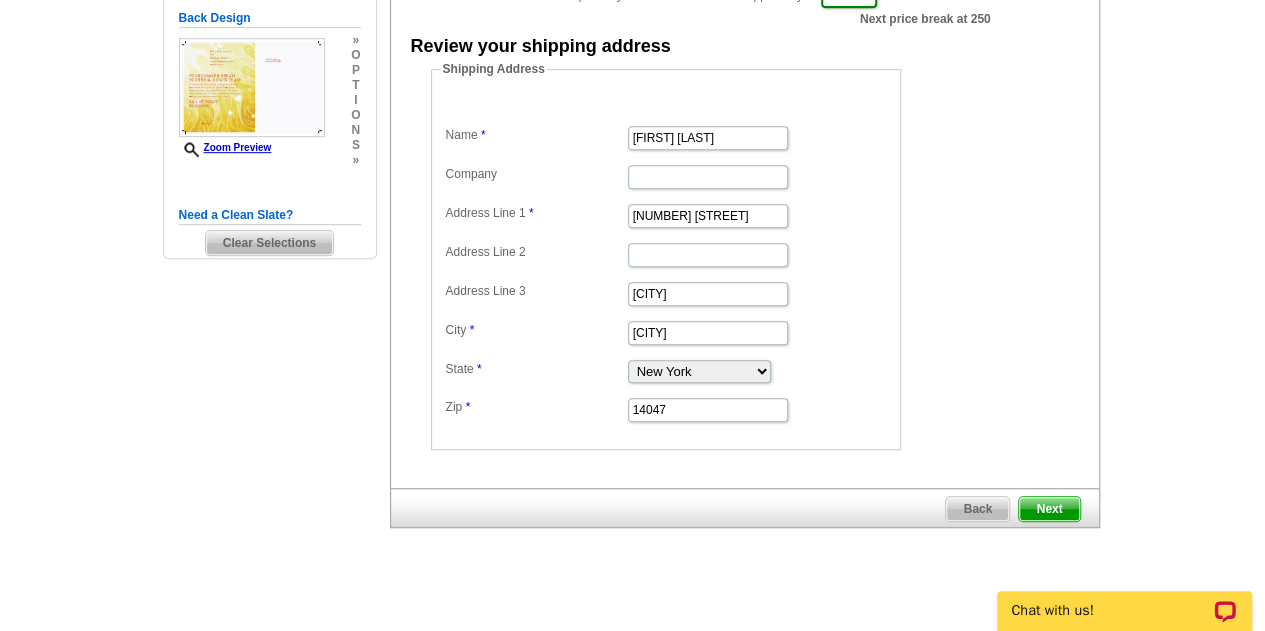 click on "Next" at bounding box center (1049, 509) 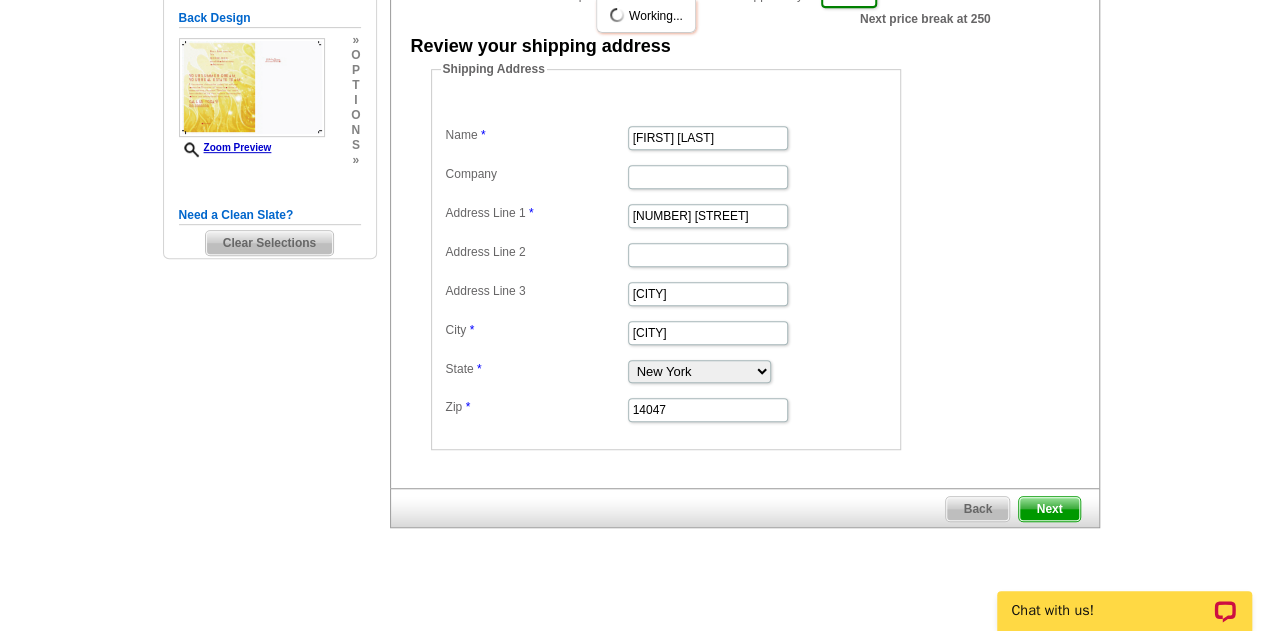 scroll, scrollTop: 0, scrollLeft: 0, axis: both 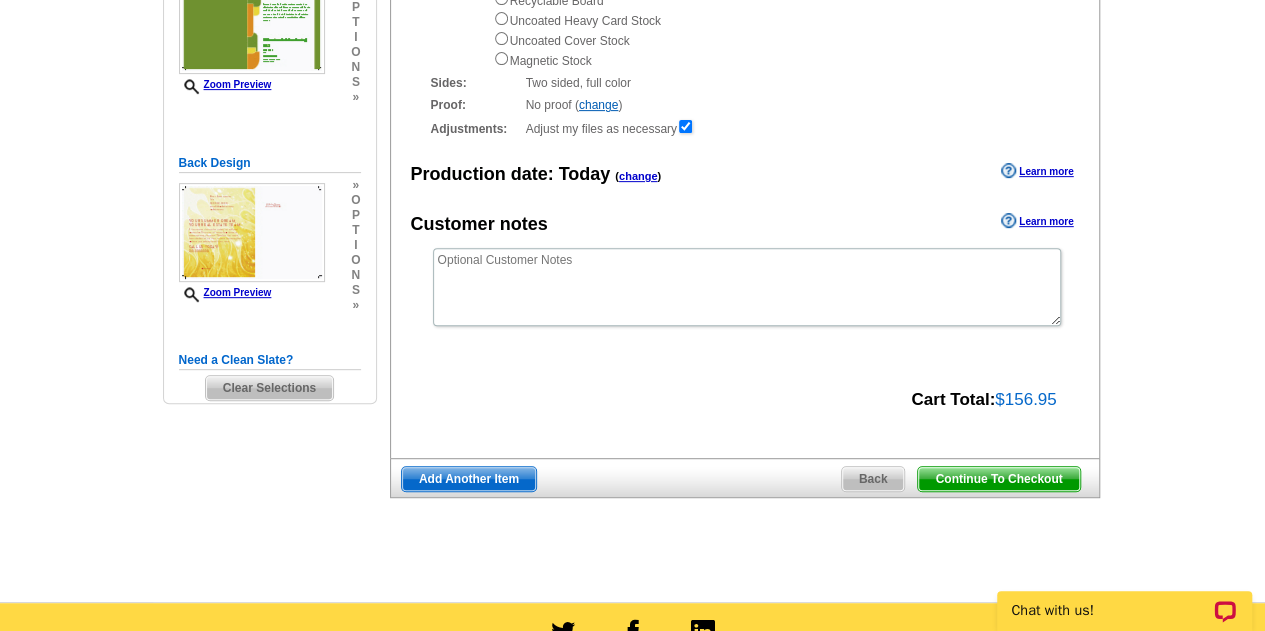click on "Continue To Checkout" at bounding box center (998, 479) 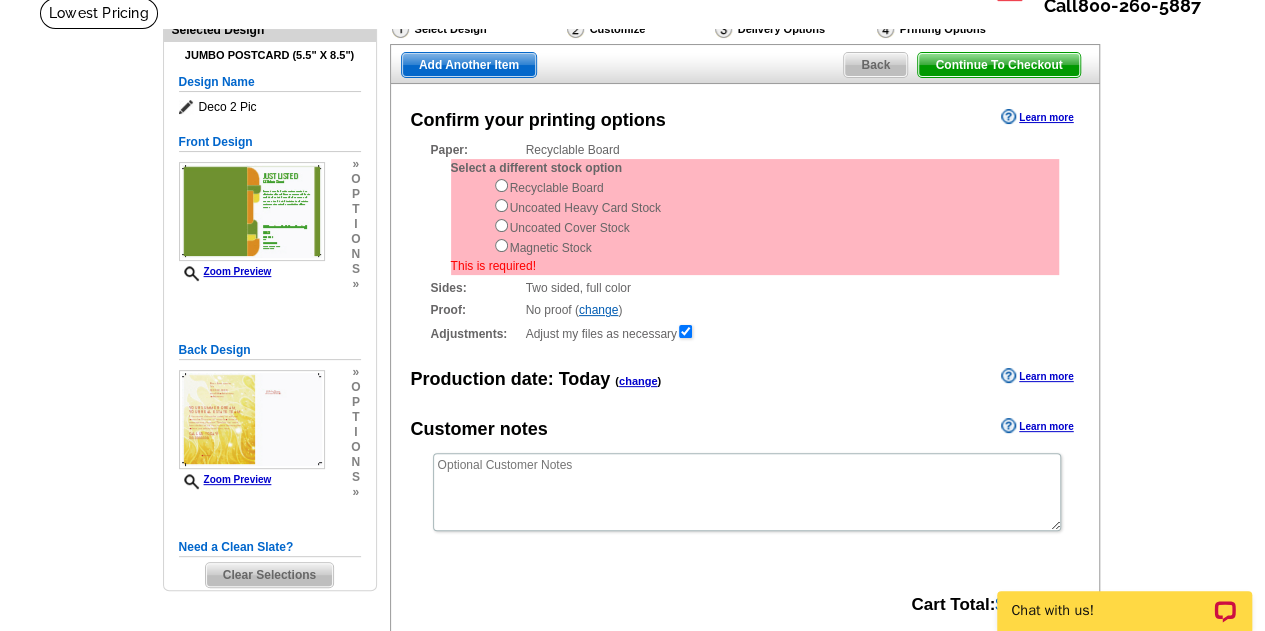 scroll, scrollTop: 135, scrollLeft: 0, axis: vertical 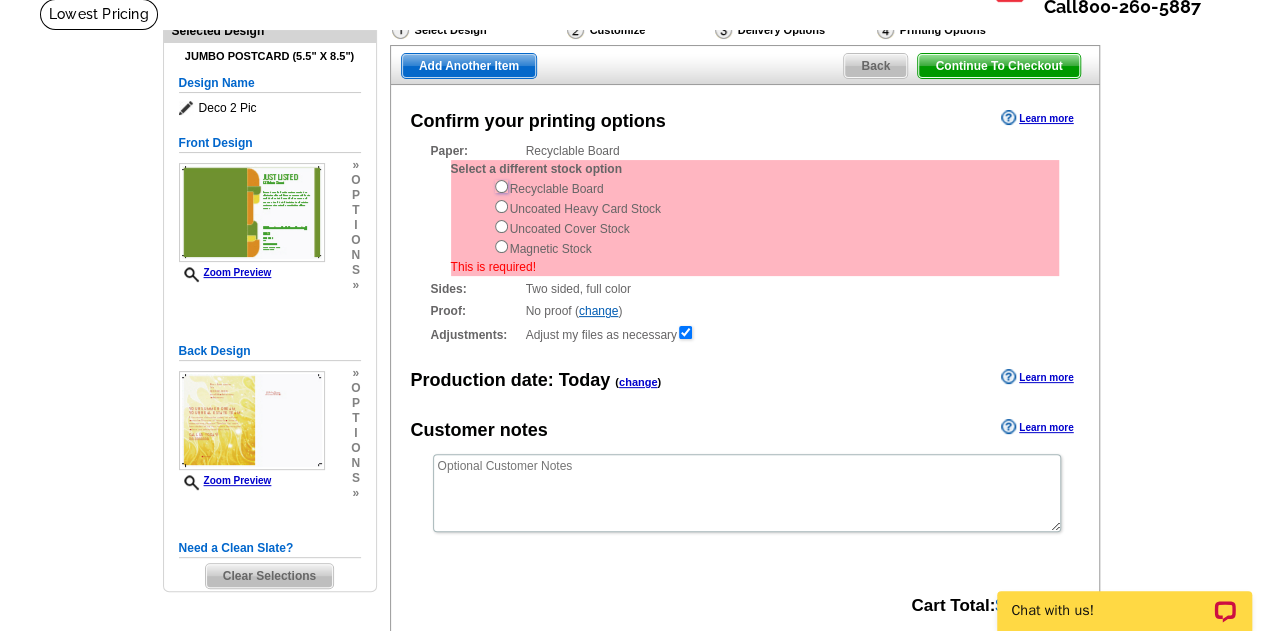 click at bounding box center (501, 186) 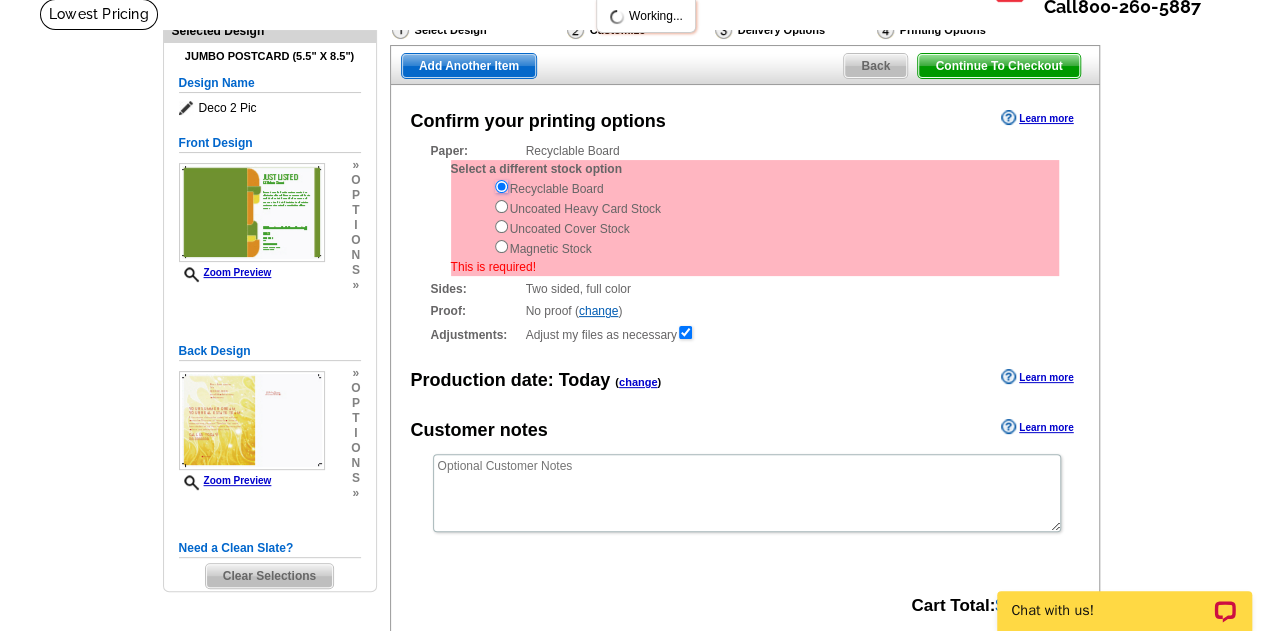 scroll, scrollTop: 0, scrollLeft: 0, axis: both 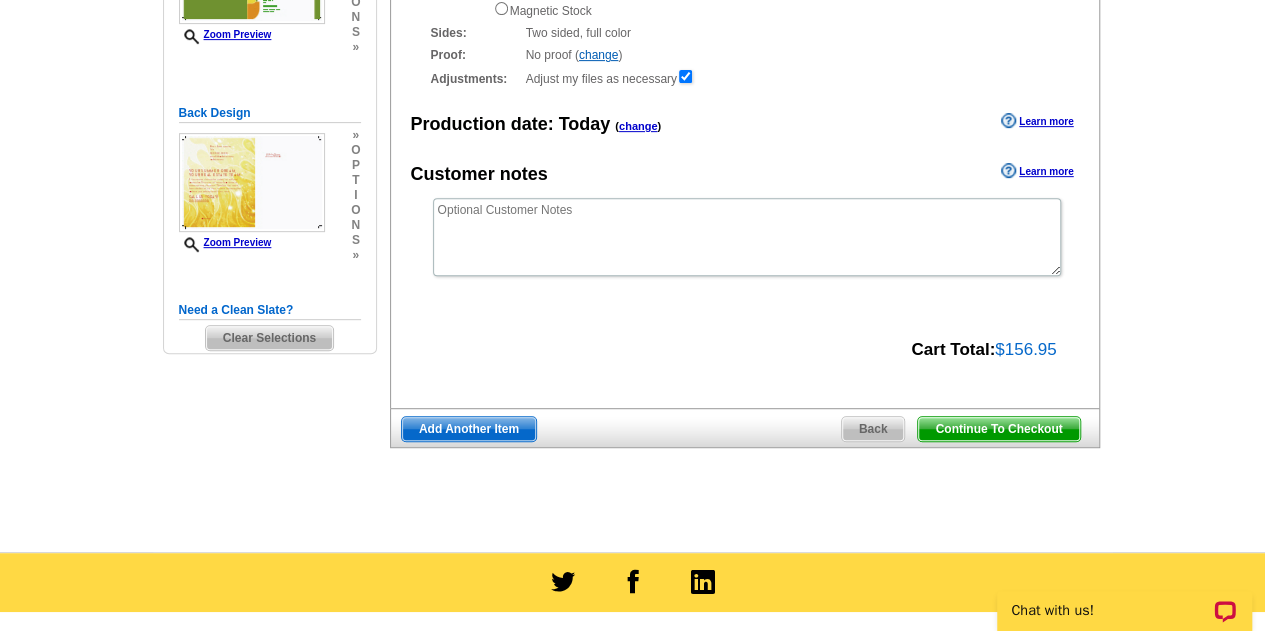 click on "Continue To Checkout" at bounding box center [998, 429] 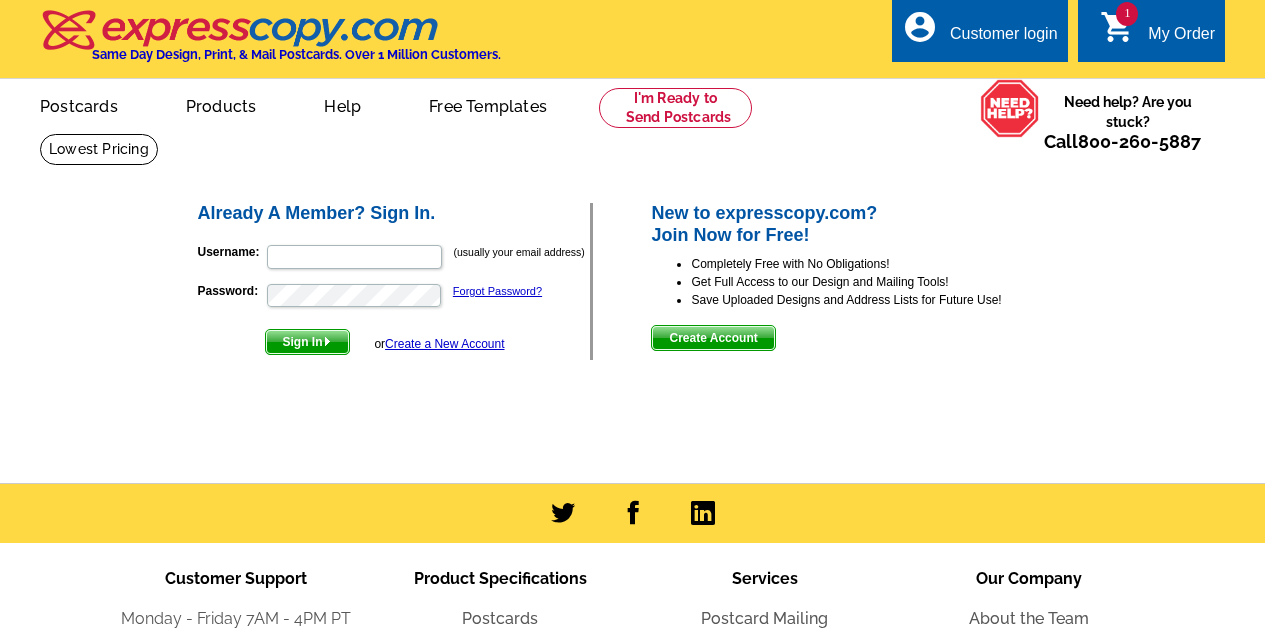 scroll, scrollTop: 0, scrollLeft: 0, axis: both 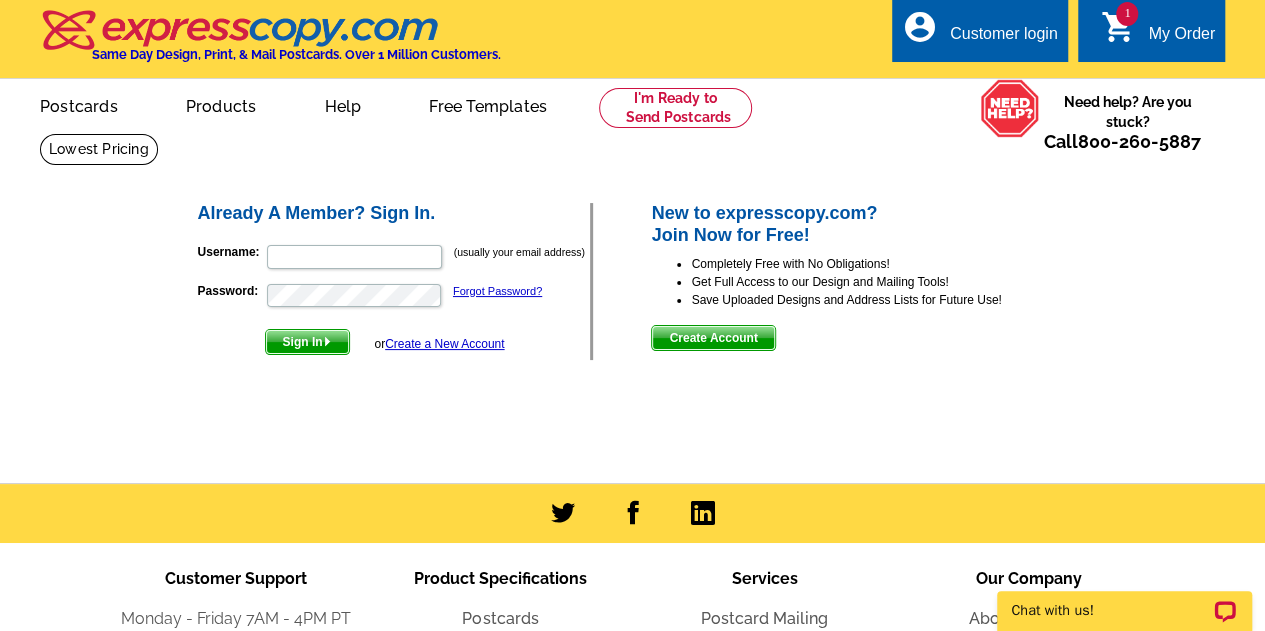 click on "Create a New Account" at bounding box center (444, 344) 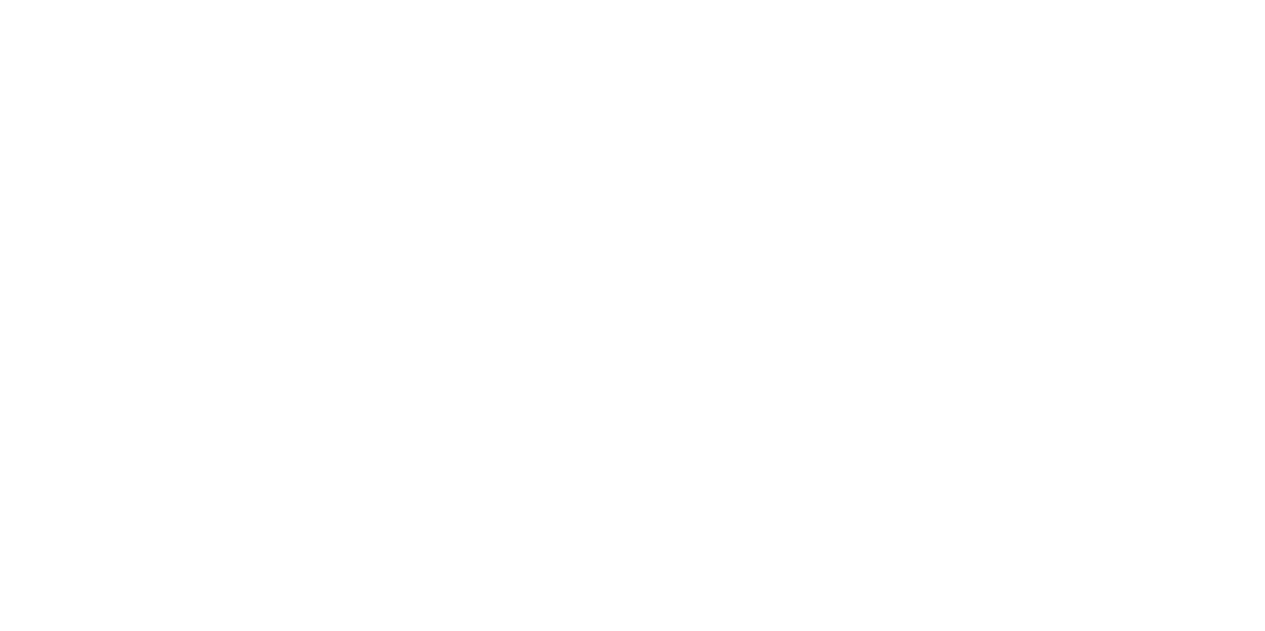 scroll, scrollTop: 0, scrollLeft: 0, axis: both 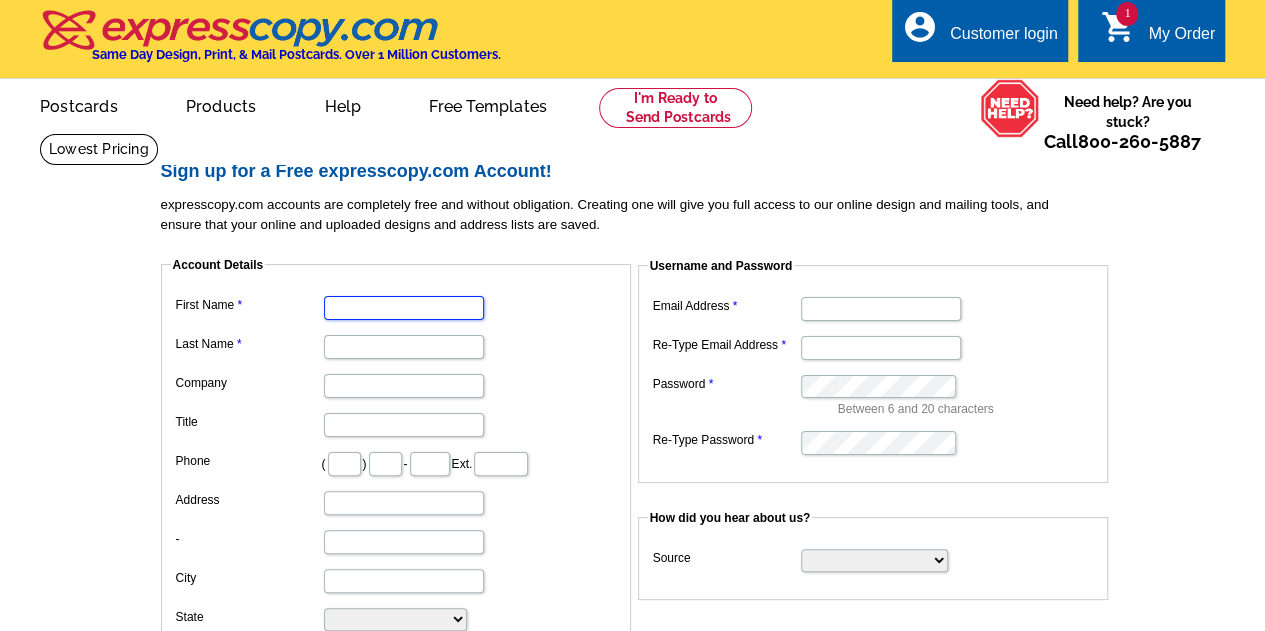 click on "First Name" at bounding box center [404, 308] 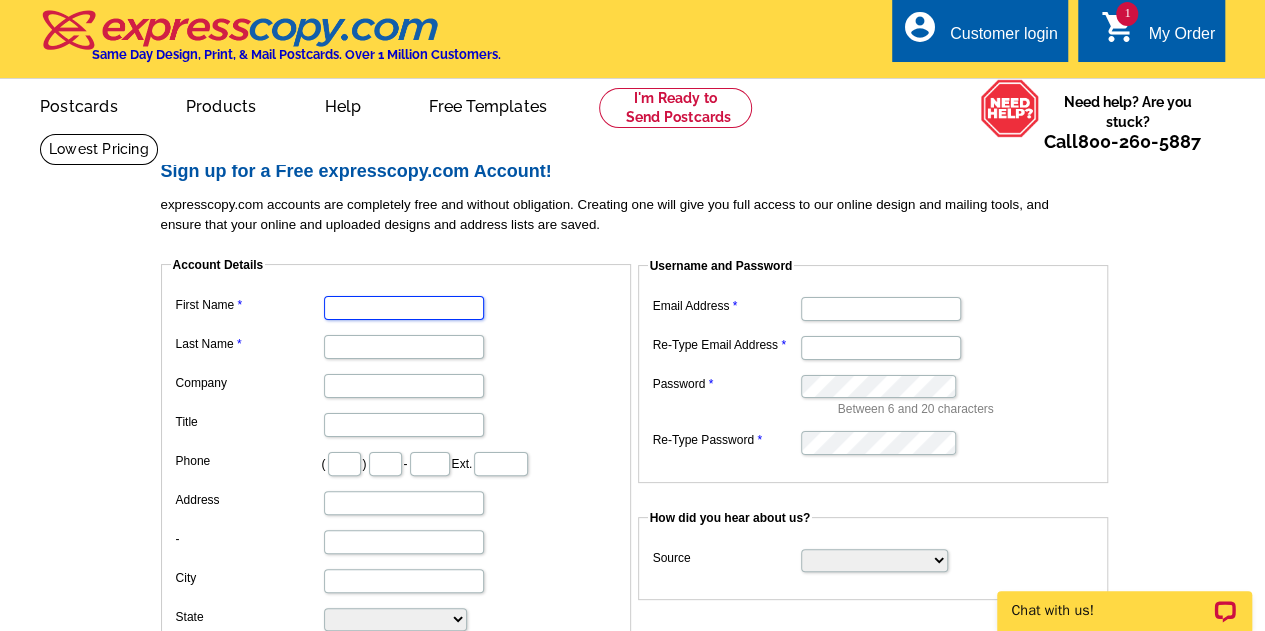 scroll, scrollTop: 0, scrollLeft: 0, axis: both 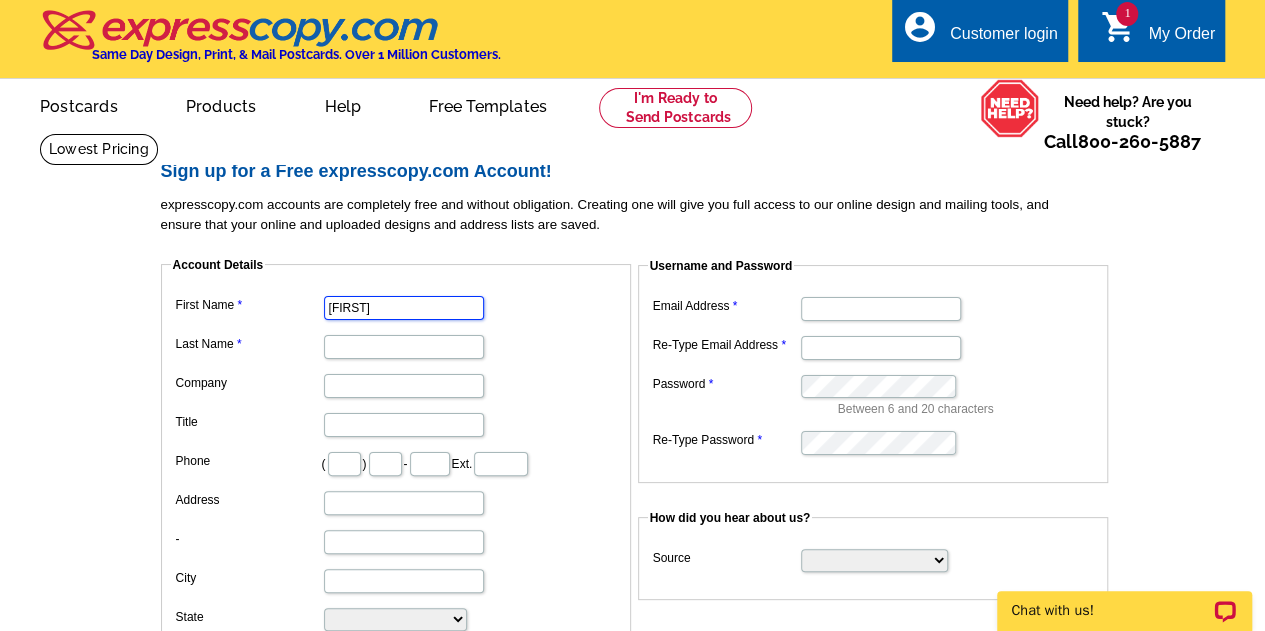 type on "[LAST]" 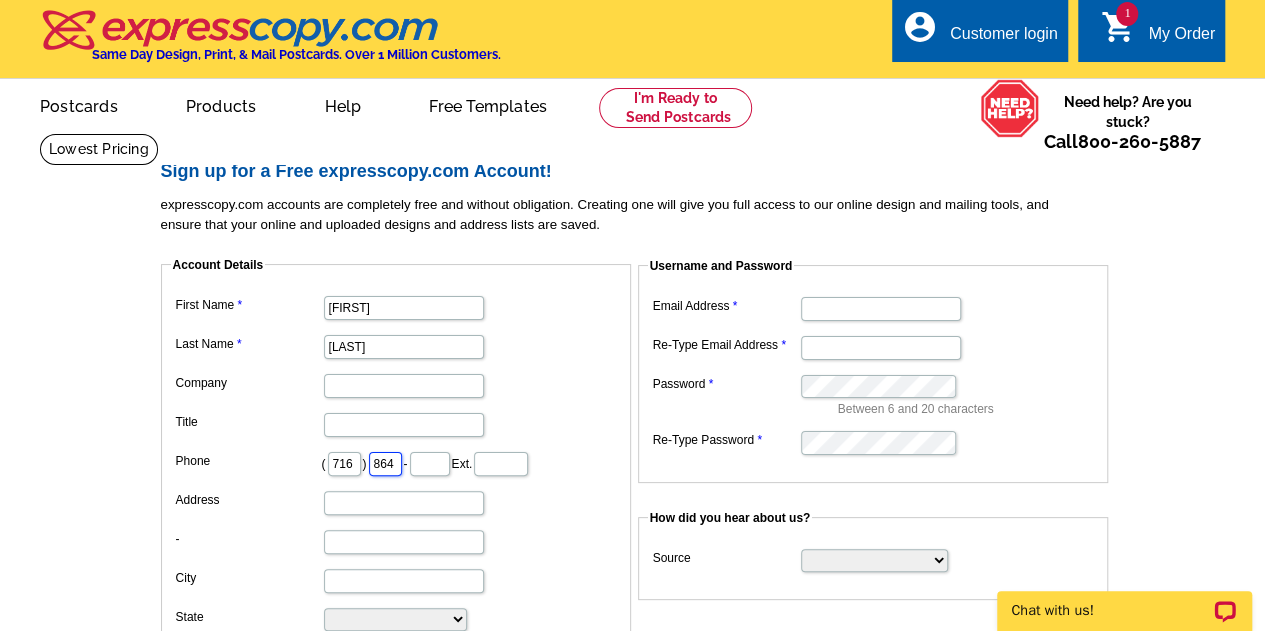 type on "6710" 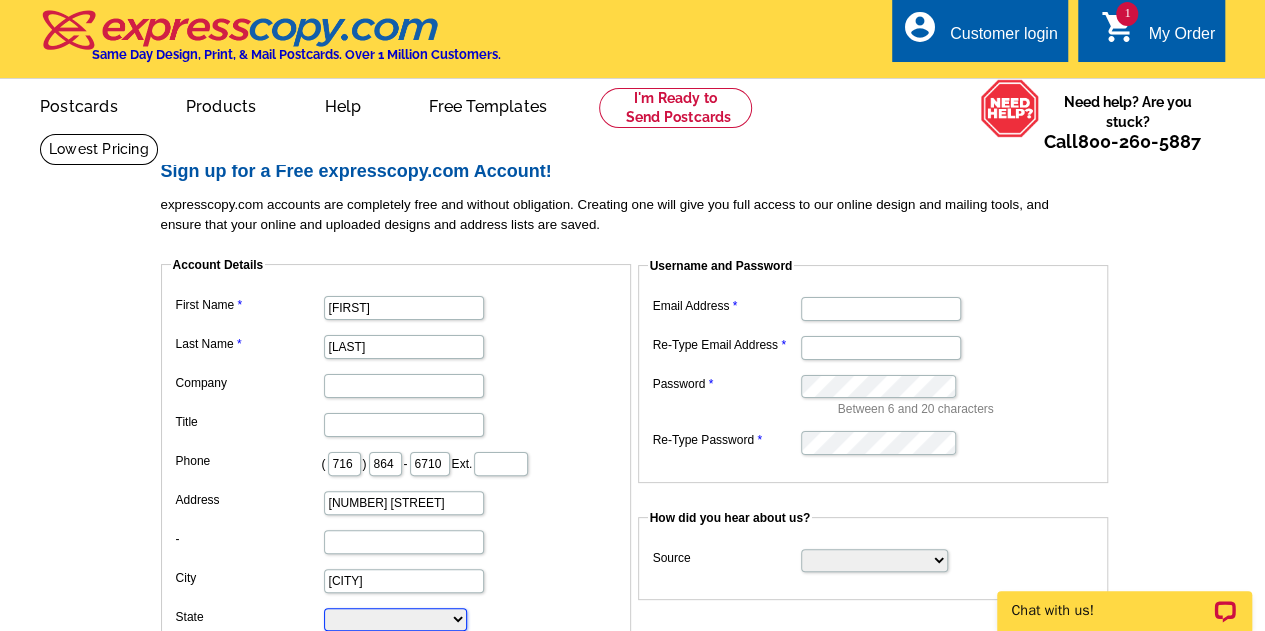 select on "[STATE]" 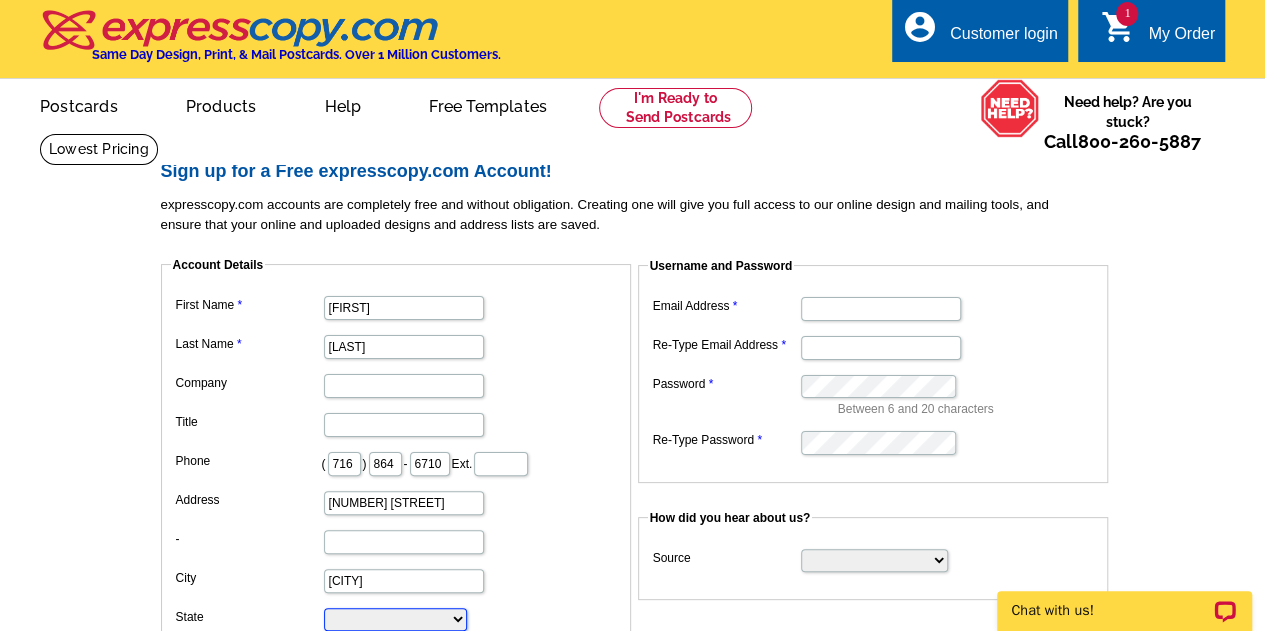 type on "14047" 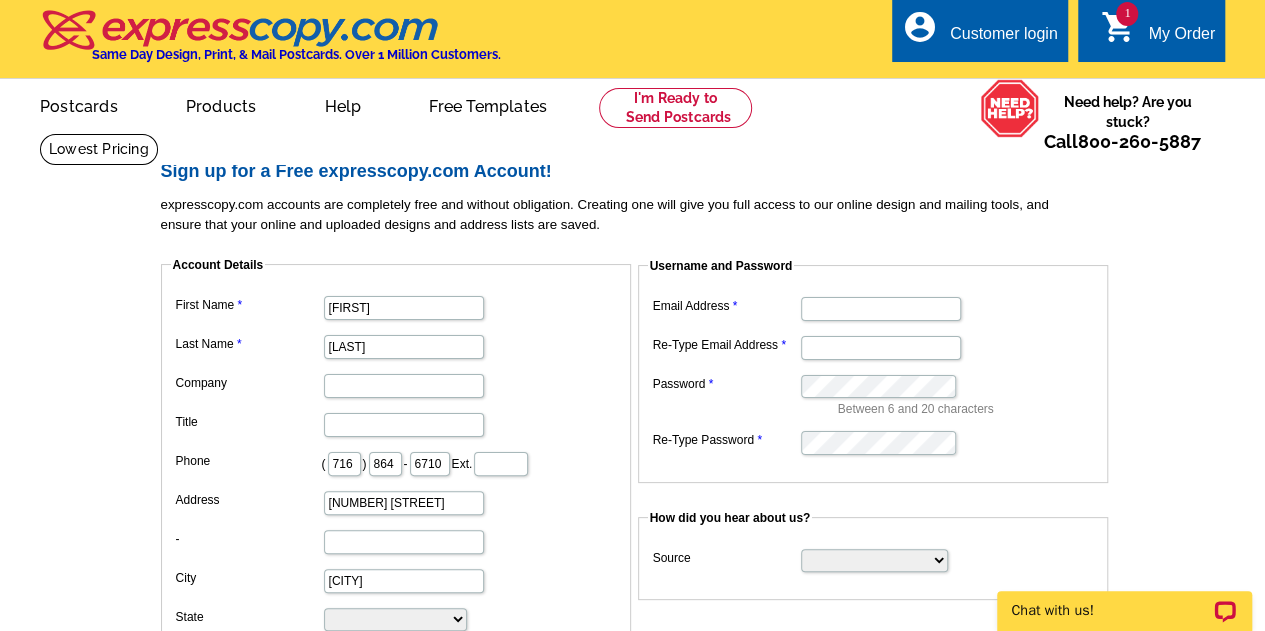 type on "[EMAIL]" 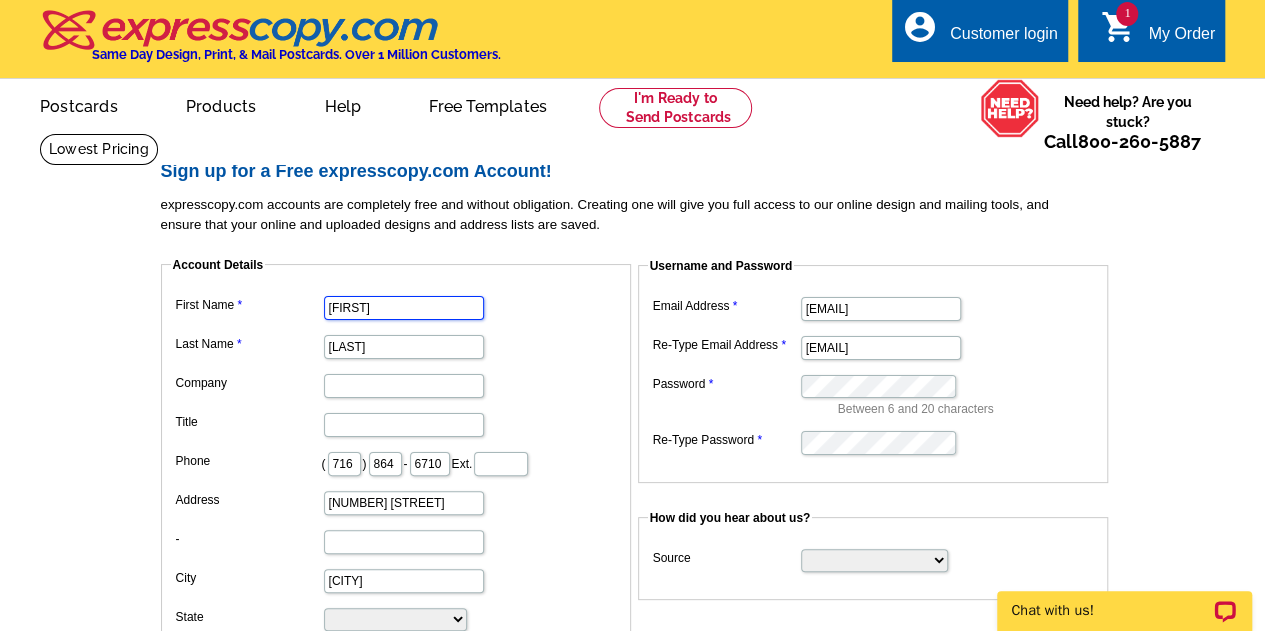 scroll, scrollTop: 0, scrollLeft: 0, axis: both 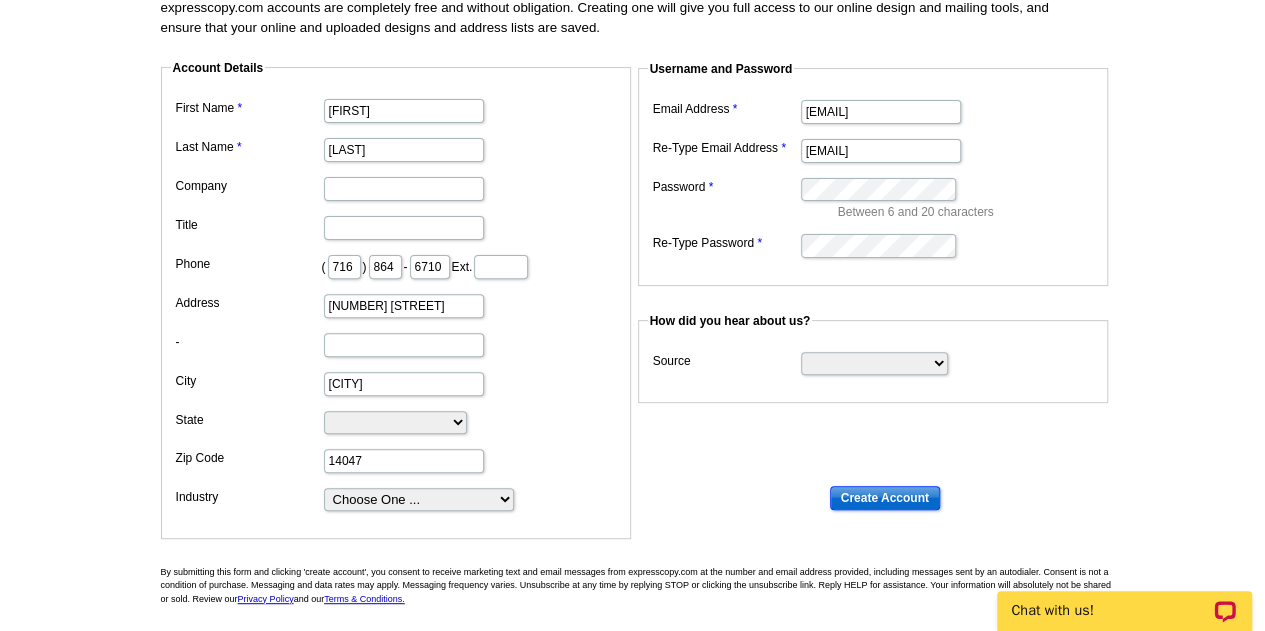 click on "Create Account" at bounding box center (885, 498) 